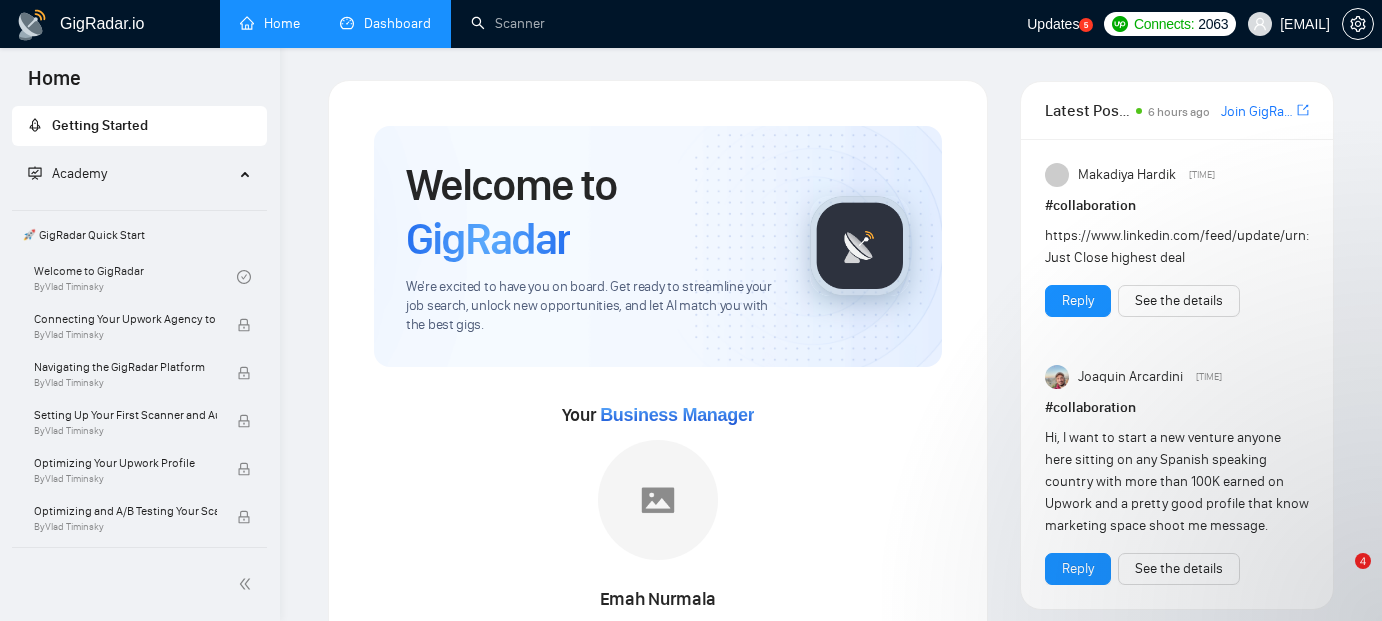 scroll, scrollTop: 280, scrollLeft: 0, axis: vertical 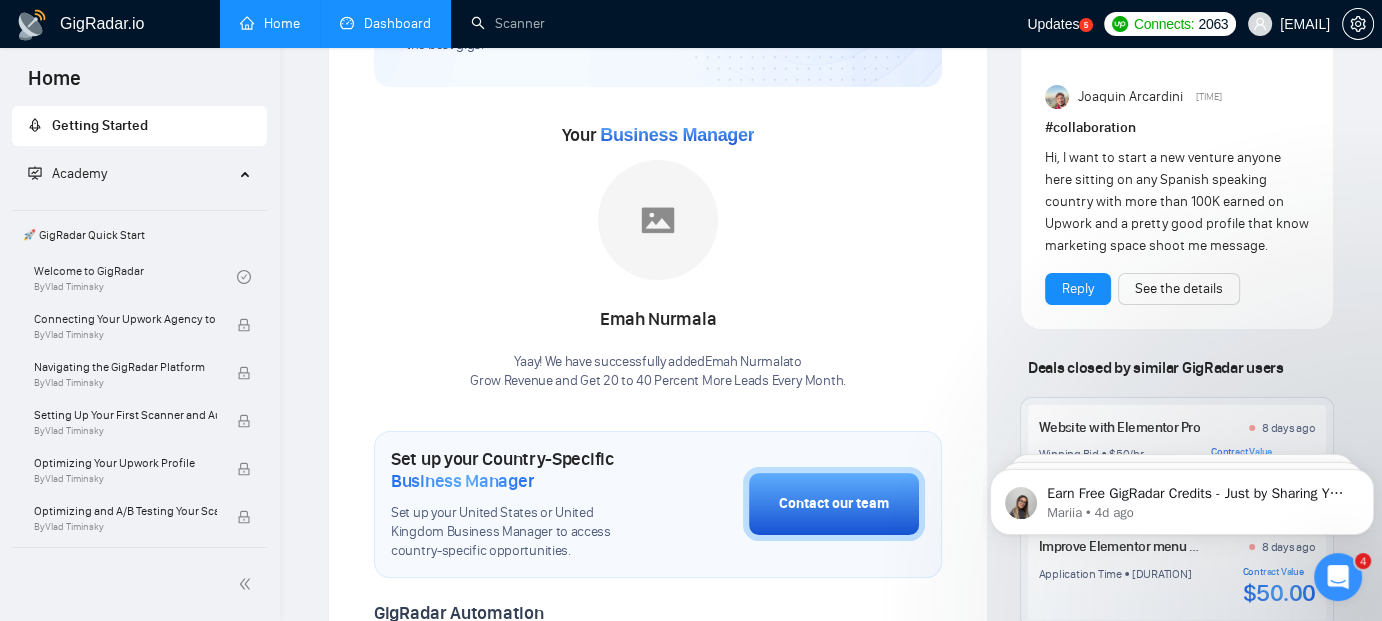 click on "Dashboard" at bounding box center [385, 23] 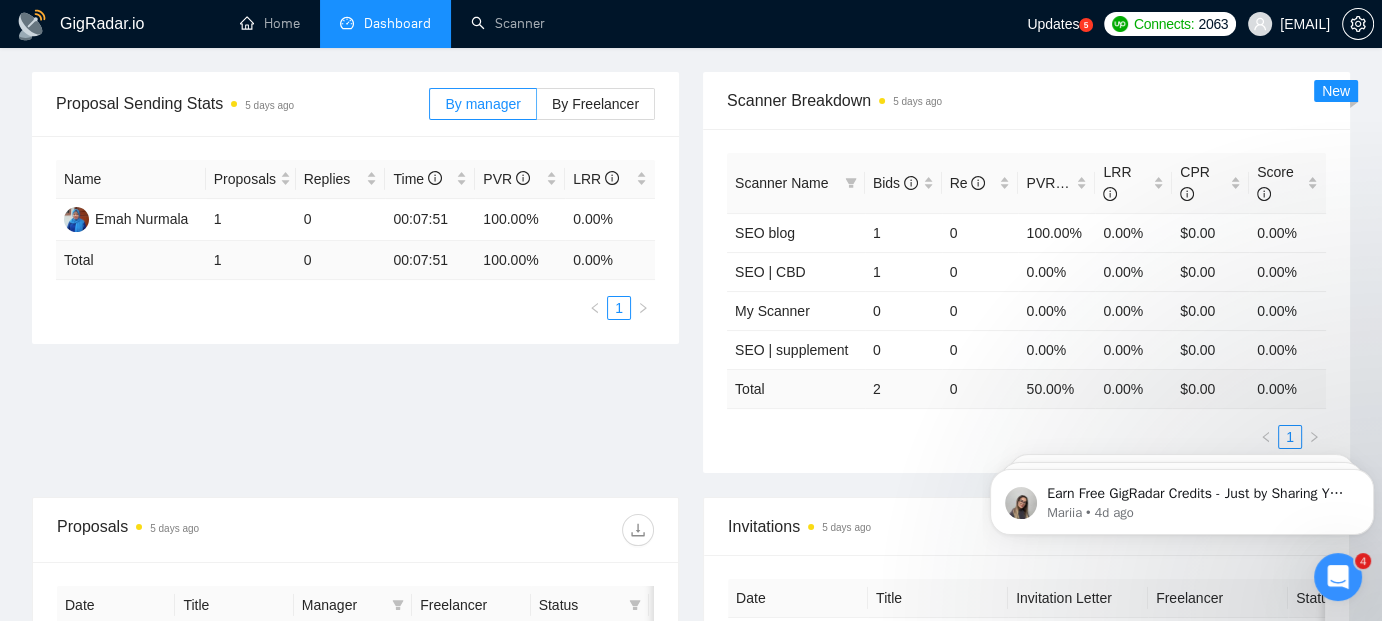 click on "Scanner Breakdown 5 days ago Scanner Name Bids   Re   PVR   LRR   CPR   Score   SEO  blog  1 0 100.00% 0.00% $0.00 0.00%   SEO | CBD  1 0 0.00% 0.00% $0.00 0.00% My Scanner 0 0 0.00% 0.00% $0.00 0.00% SEO | supplement  0 0 0.00% 0.00% $0.00 0.00% Total 2 0 50.00 % 0.00 % $ 0.00 0.00 % 1 New" at bounding box center (1026, 272) 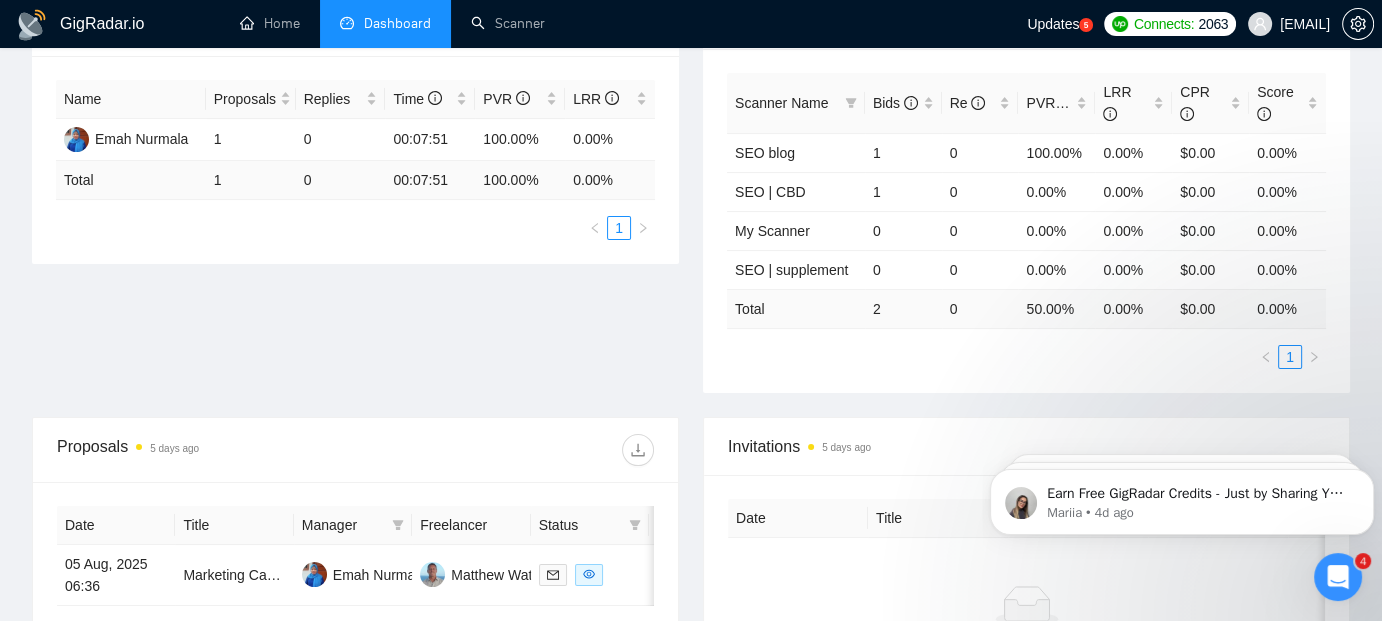 scroll, scrollTop: 80, scrollLeft: 0, axis: vertical 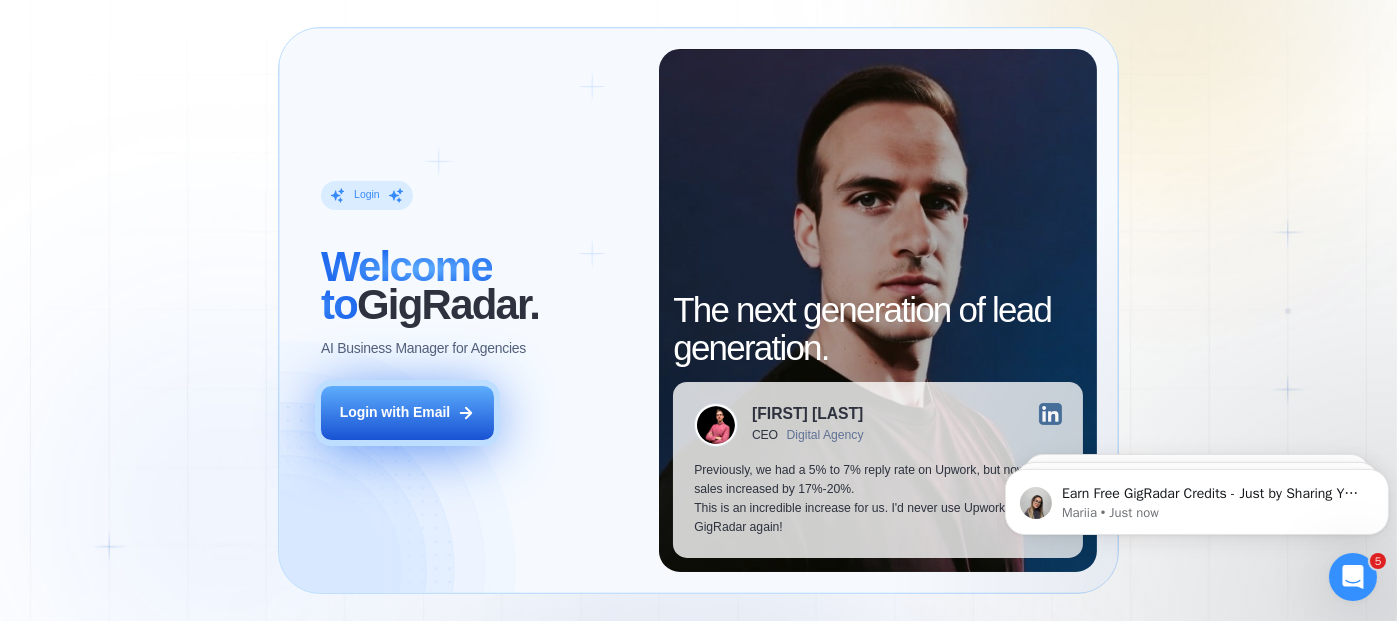 click on "Login with Email" at bounding box center [395, 412] 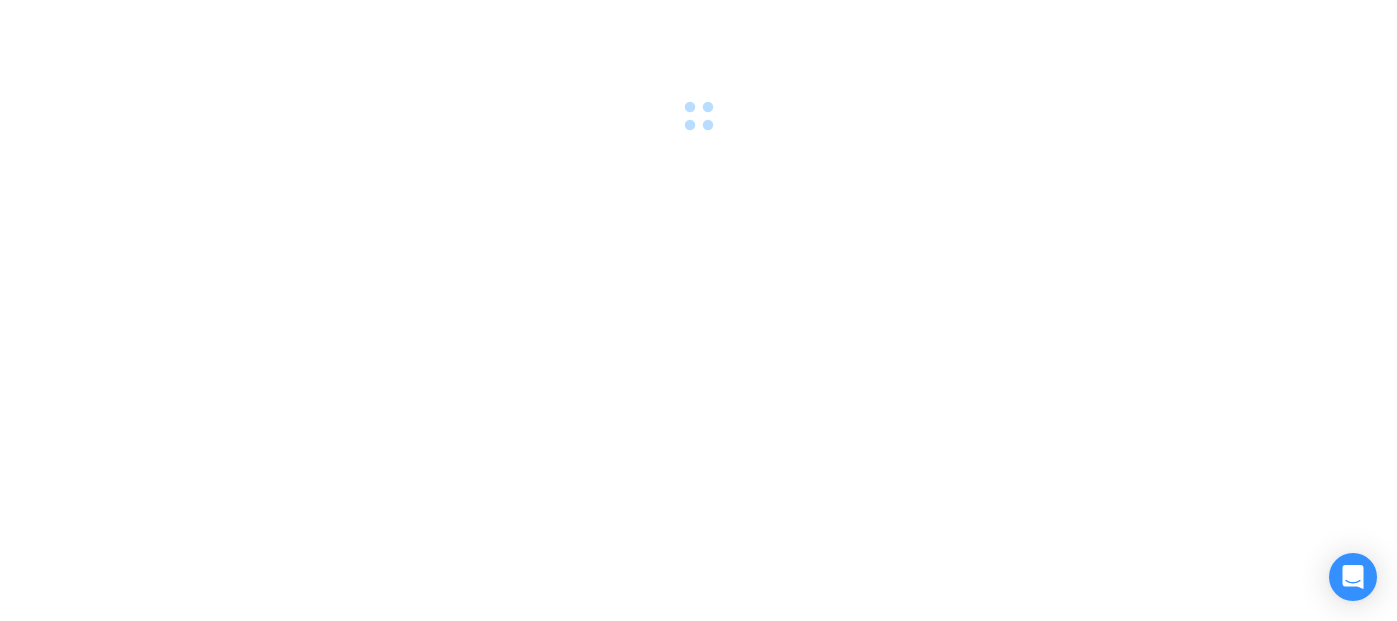 scroll, scrollTop: 0, scrollLeft: 0, axis: both 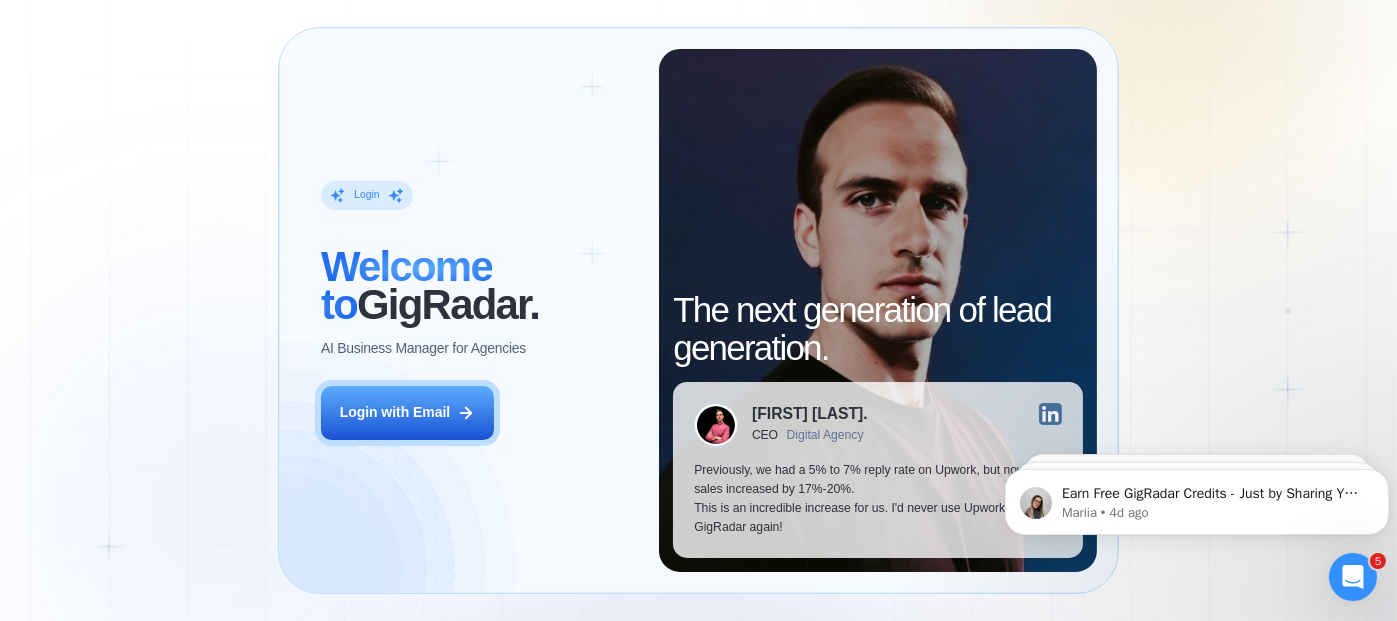 click on "Login ‍ Welcome to  GigRadar. AI Business Manager for Agencies Login with Email The next generation of lead generation. Alejandro R. CEO Digital Agency Previously, we had a 5% to 7% reply rate on Upwork, but now our sales increased by 17%-20%.  This is an incredible increase for us. I'd never use Upwork without GigRadar again!" at bounding box center (698, 310) 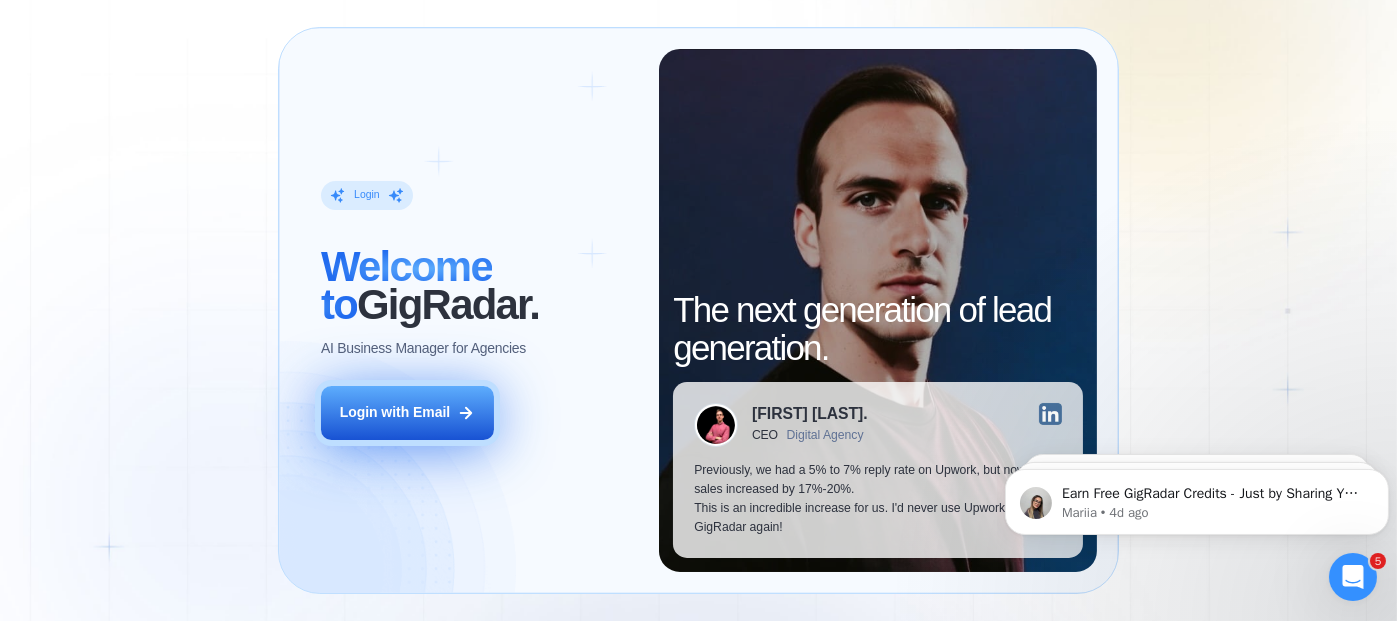 click on "Login with Email" at bounding box center [395, 412] 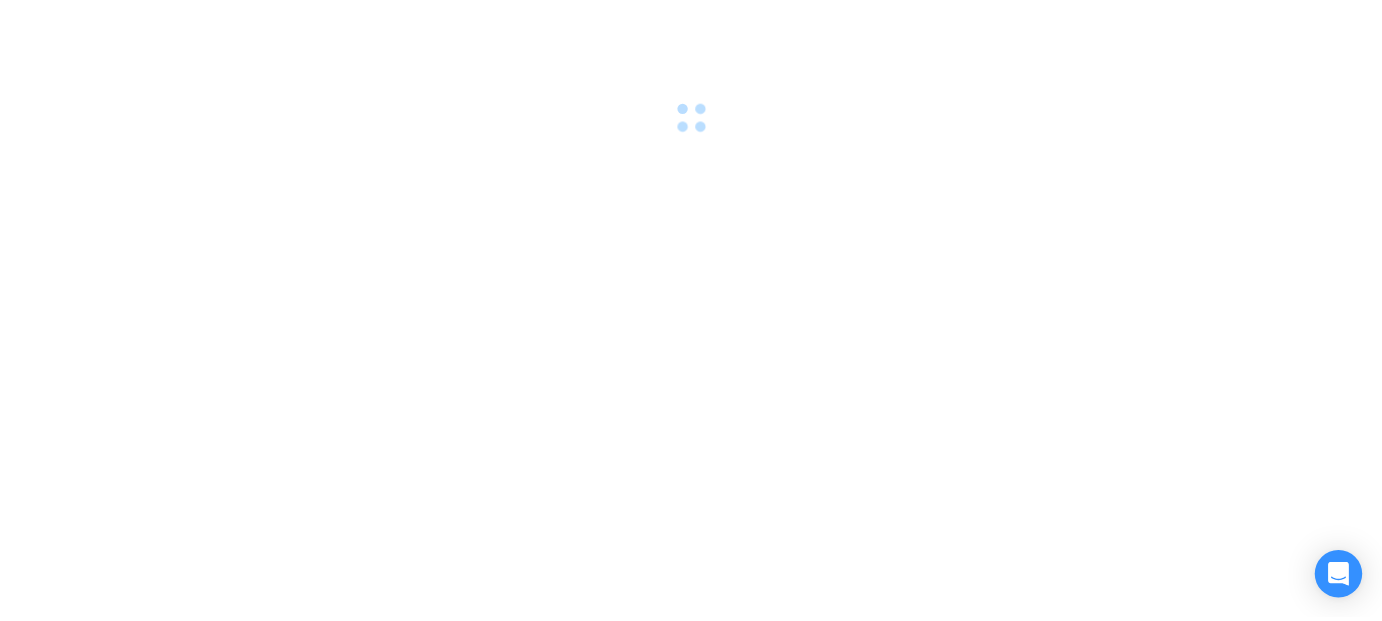 scroll, scrollTop: 0, scrollLeft: 0, axis: both 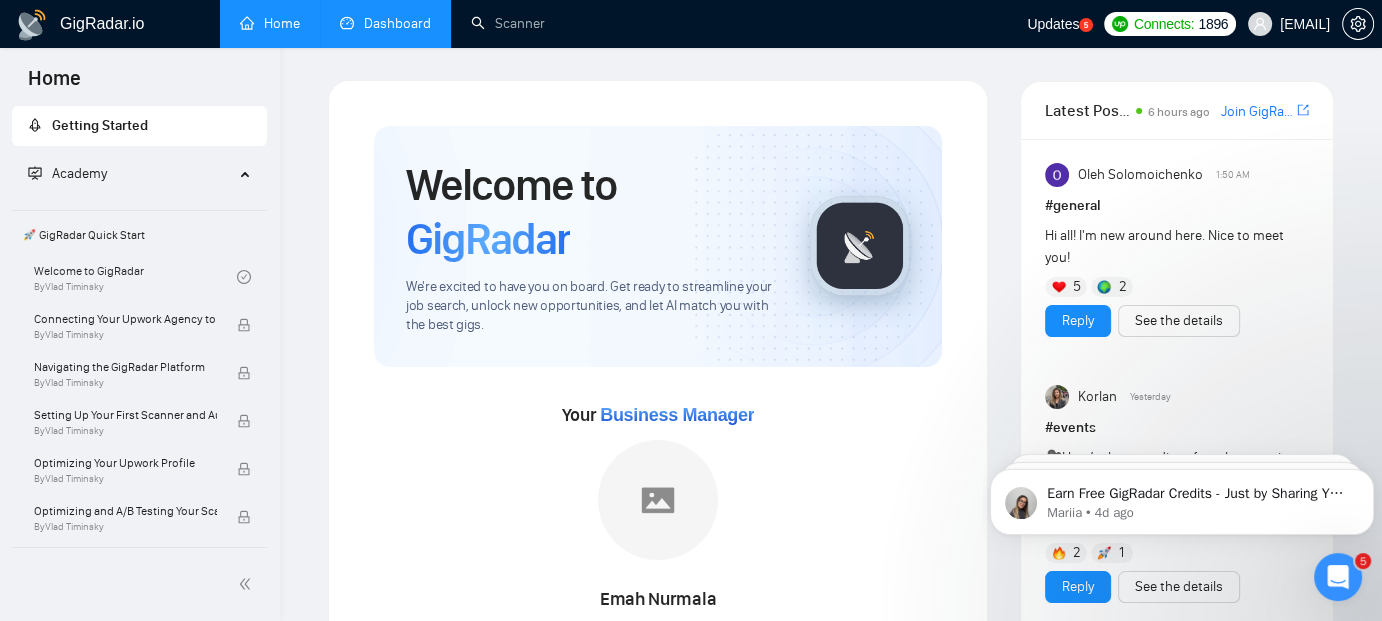 click on "Dashboard" at bounding box center (385, 23) 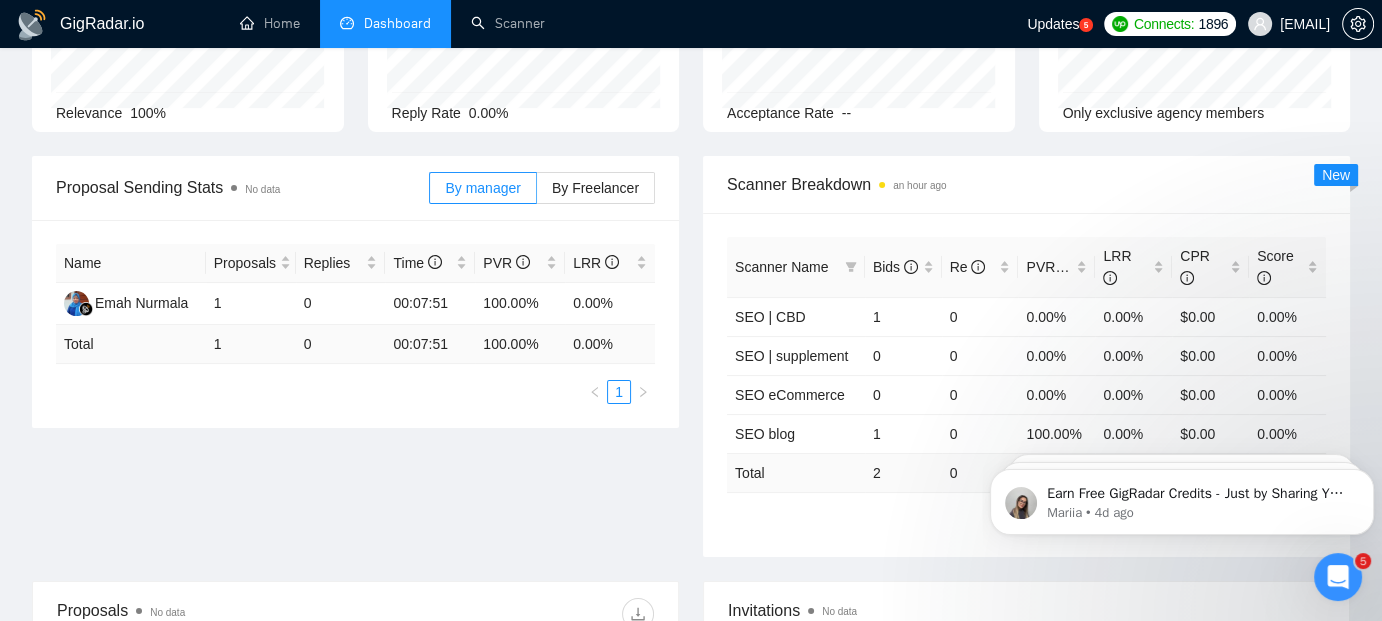 scroll, scrollTop: 0, scrollLeft: 0, axis: both 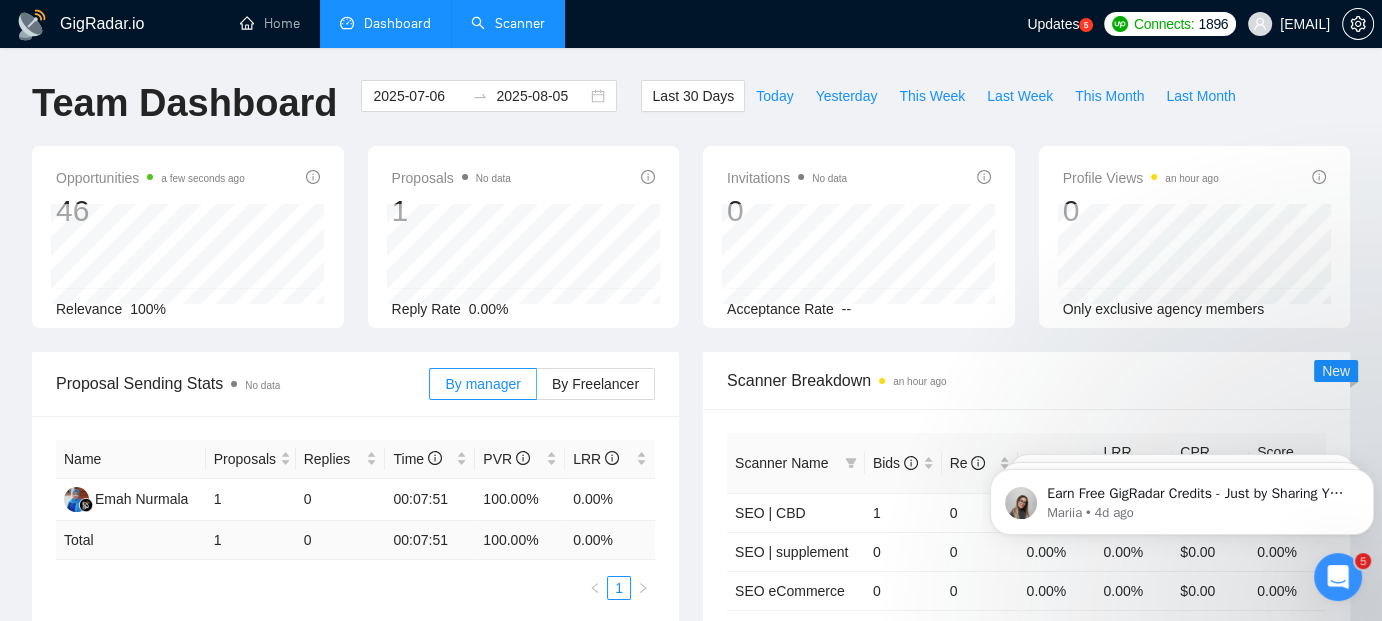 click on "Scanner" at bounding box center (508, 23) 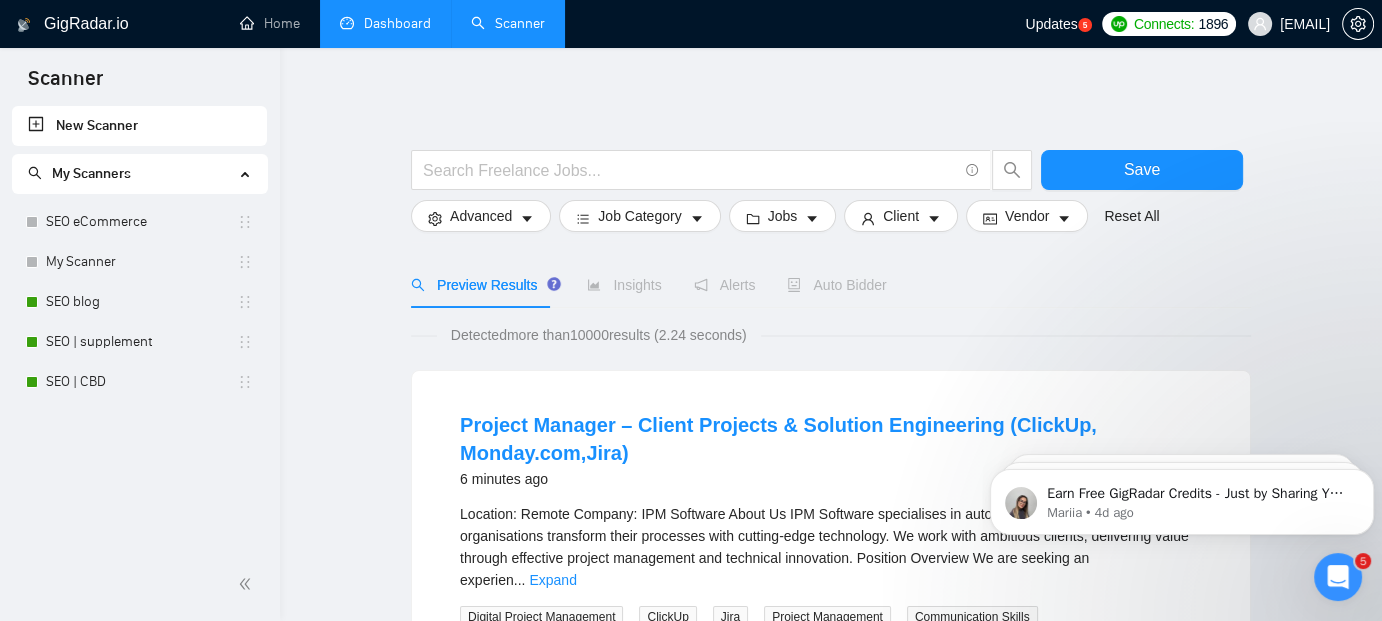 click on "Project Manager – Client Projects & Solution Engineering (ClickUp, Monday.com,Jira) 6 minutes ago Location: Remote
Company: IPM Software
About Us
IPM Software specialises in automation and AI solutions, helping organisations transform their processes with cutting-edge technology. We work with ambitious clients, delivering value through effective project management and technical innovation.
Position Overview
We are seeking an experien ... Expand Digital Project Management ClickUp Jira Project Management Communication Skills 📡   50% GigRadar Score   $6 - $20 Hourly Freelancers Only Talent Preference Intermediate Experience Level More than 30 hrs/week Hourly Load 3 to 6 months Duration   [COUNTRY] Country $ 16.3k Total Spent $12.46 Avg Rate Paid - Company Size Verified Payment Verified Mar, 2025 Member Since ⭐️  5.00 Client Feedback ... Wix" at bounding box center (831, 1374) 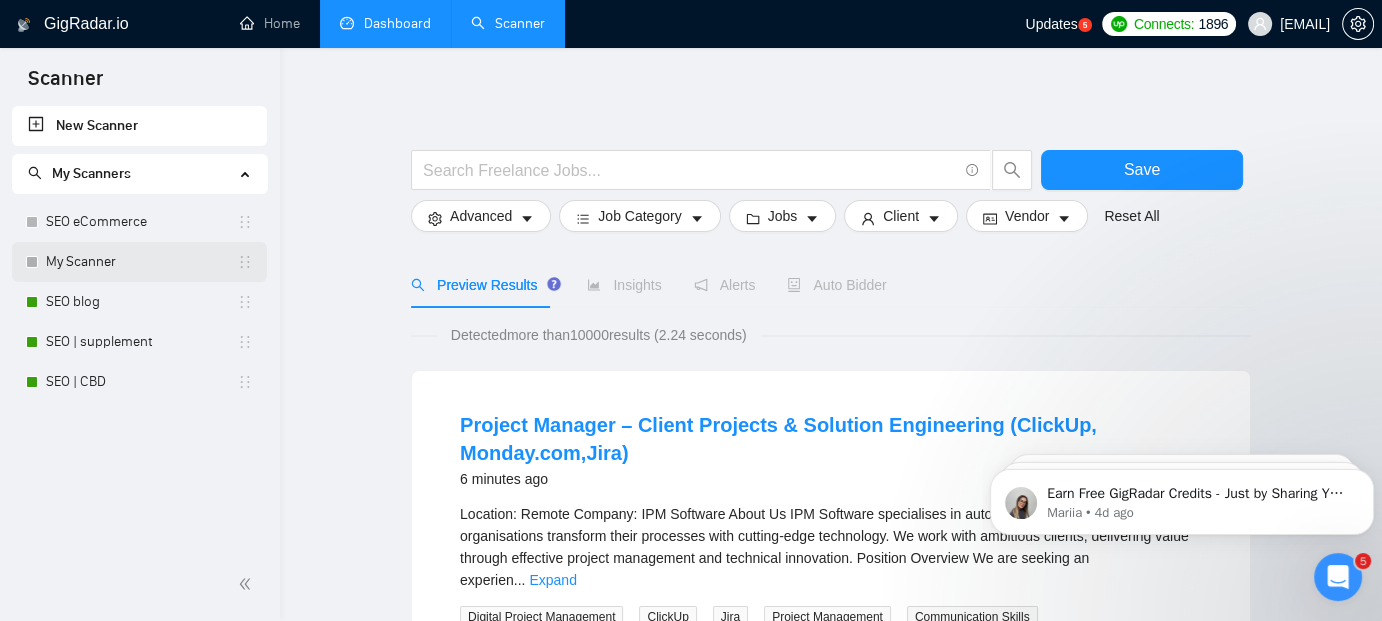 click on "My Scanner" at bounding box center (141, 262) 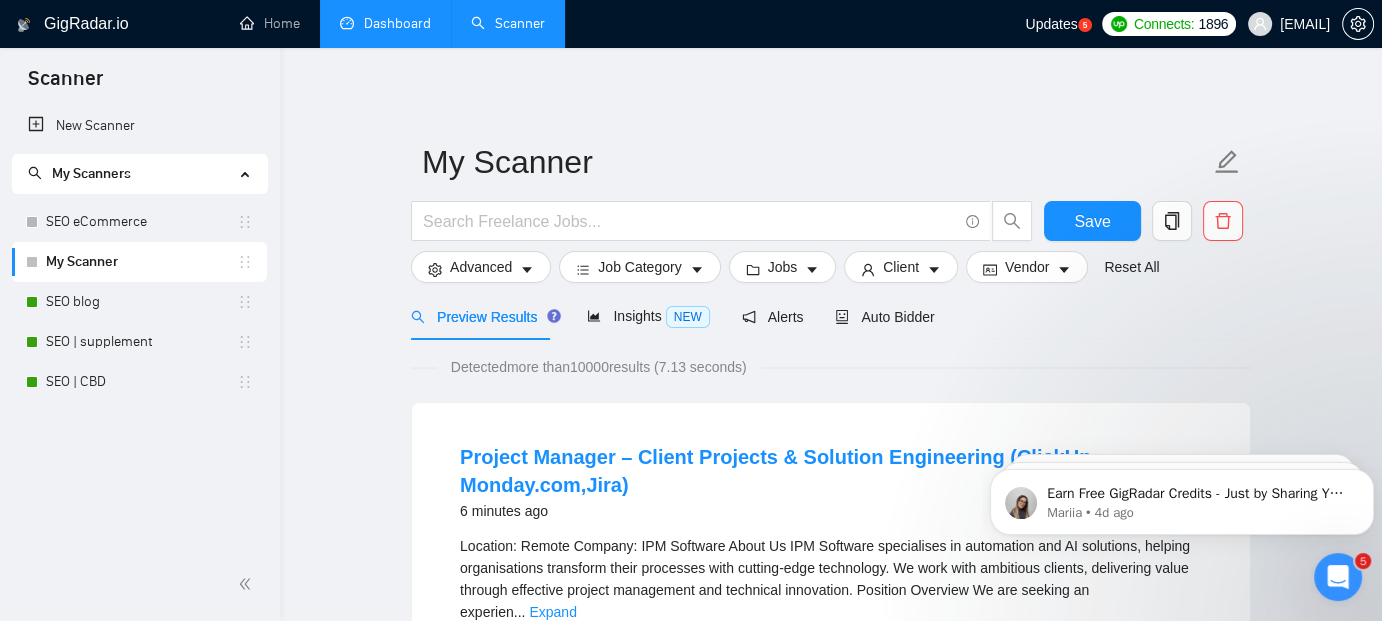 click on "My Scanner Save Advanced   Job Category   Jobs   Client   Vendor   Reset All Preview Results Insights NEW Alerts Auto Bidder Detected  more than   10000  results   (7.13 seconds) Project Manager – Client Projects & Solution Engineering (ClickUp, Monday.com,Jira) 6 minutes ago Location: Remote
Company: IPM Software
About Us
IPM Software specialises in automation and AI solutions, helping organisations transform their processes with cutting-edge technology. We work with ambitious clients, delivering value through effective project management and technical innovation.
Position Overview
We are seeking an experien ... Expand Digital Project Management ClickUp Jira Project Management Communication Skills 📡   50% GigRadar Score   $6 - $20 Hourly Freelancers Only Talent Preference Intermediate Experience Level More than 30 hrs/week Hourly Load 3 to 6 months Duration   [COUNTRY] Country $ 16.3k Total Spent $12.46 Avg Rate Paid - Company Size Verified Payment Verified Mar, 2025 Member Since ⭐️  5.00 ... Wix" at bounding box center [831, 2568] 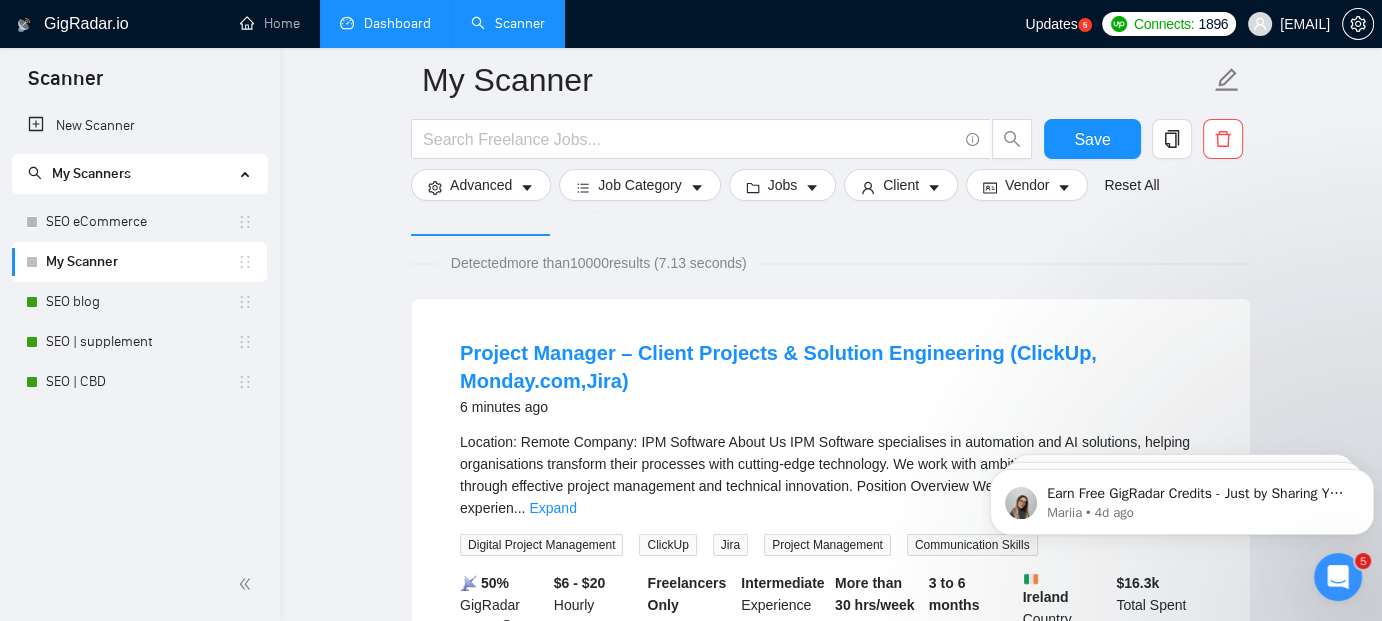 scroll, scrollTop: 0, scrollLeft: 0, axis: both 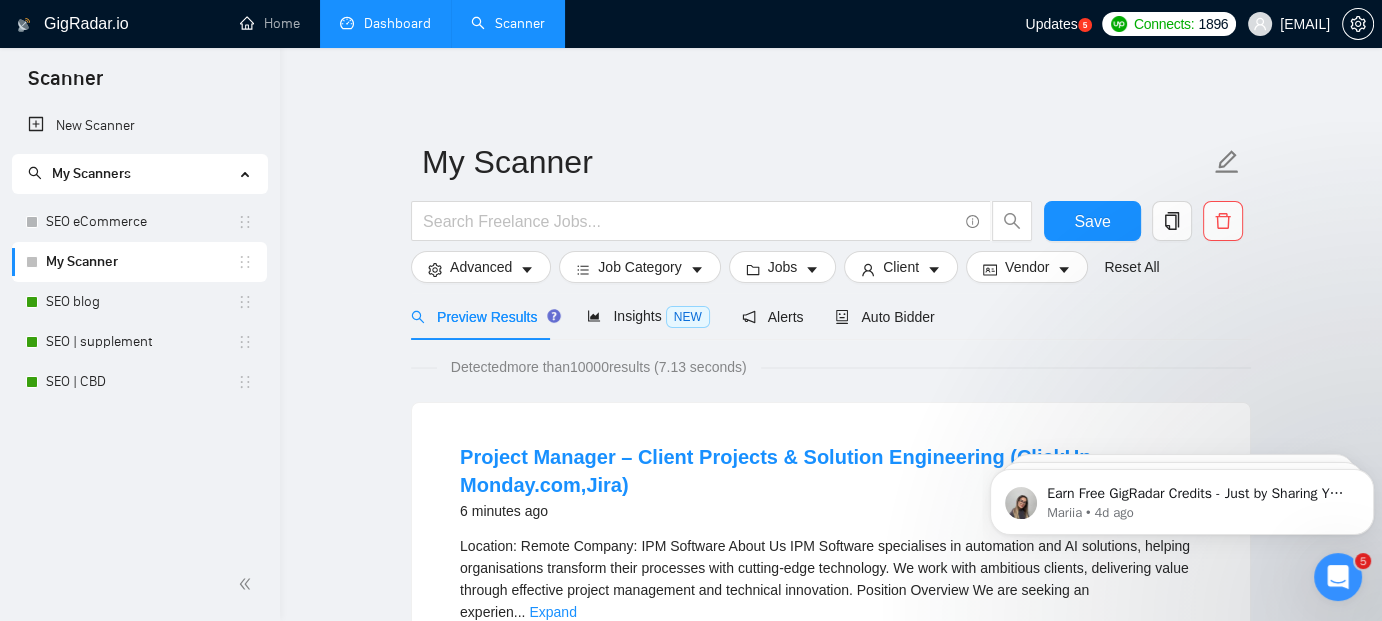 click on "Dashboard" at bounding box center [385, 23] 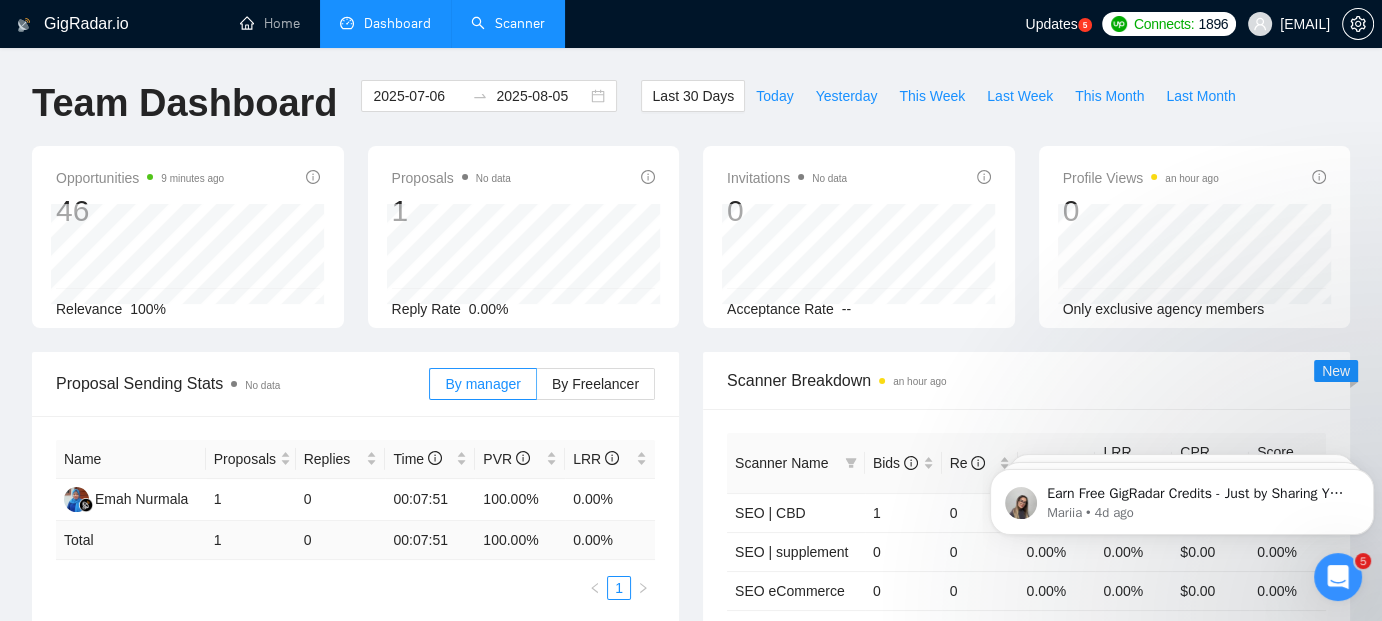 click on "Scanner" at bounding box center [508, 23] 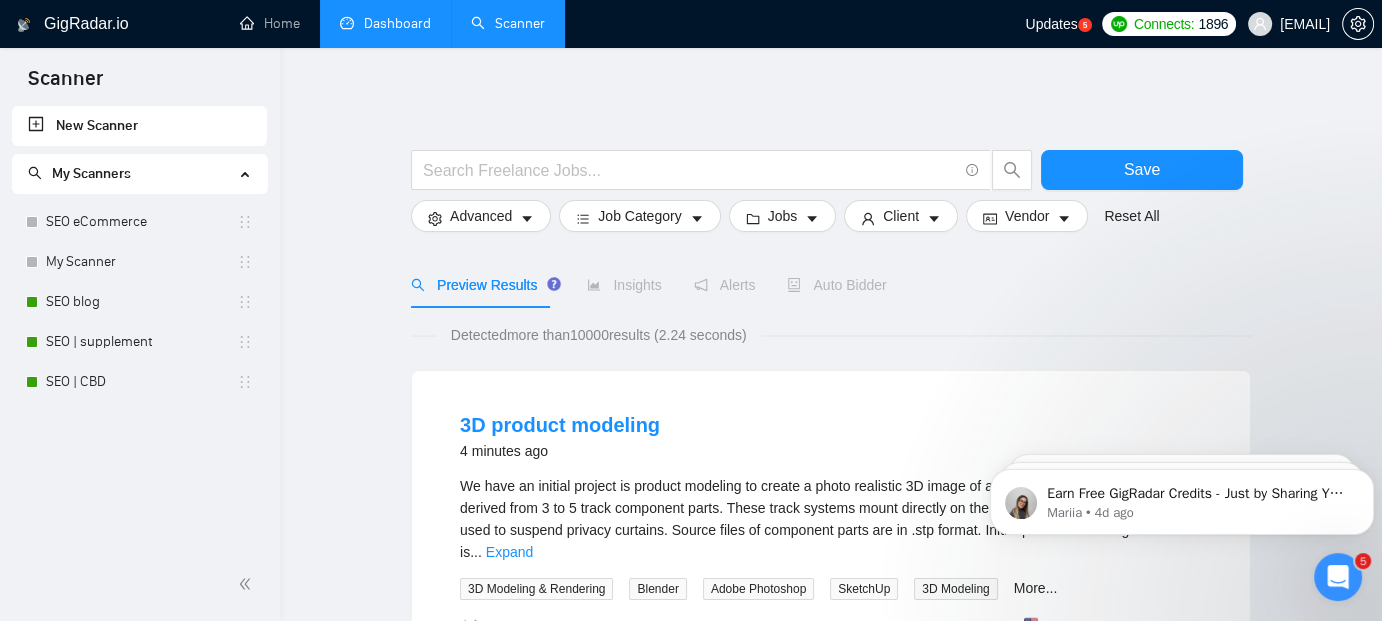click on "New Scanner" at bounding box center (139, 126) 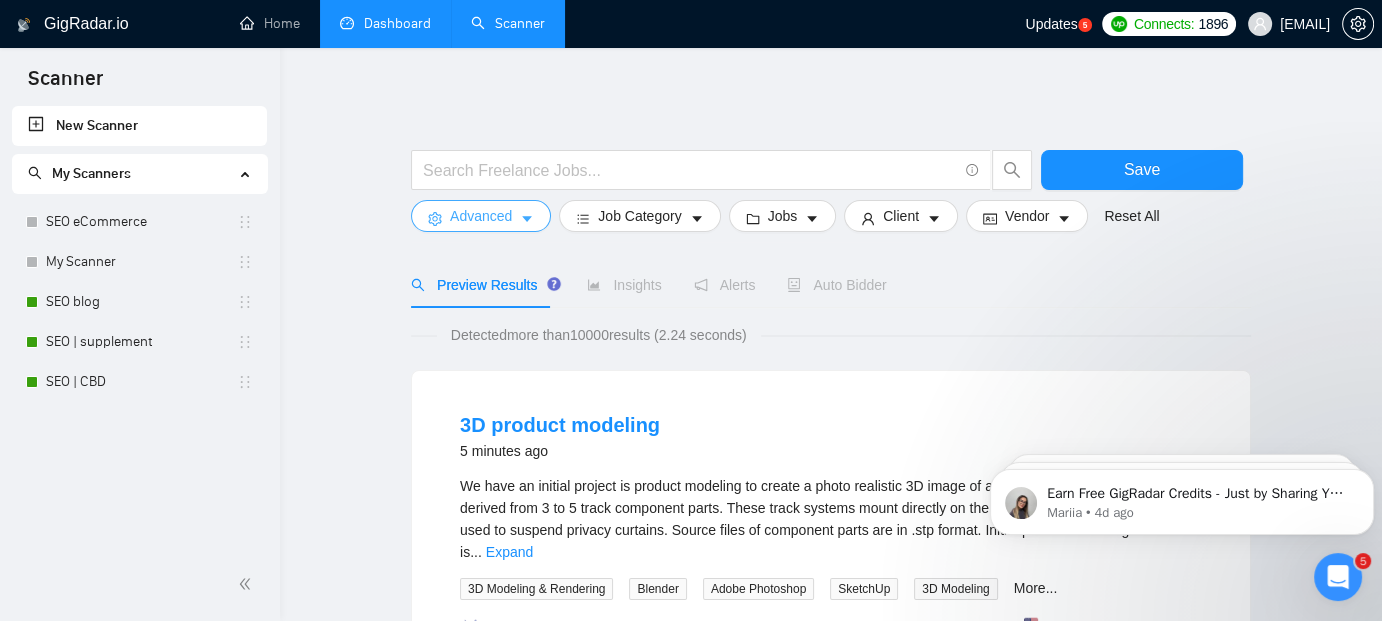 click 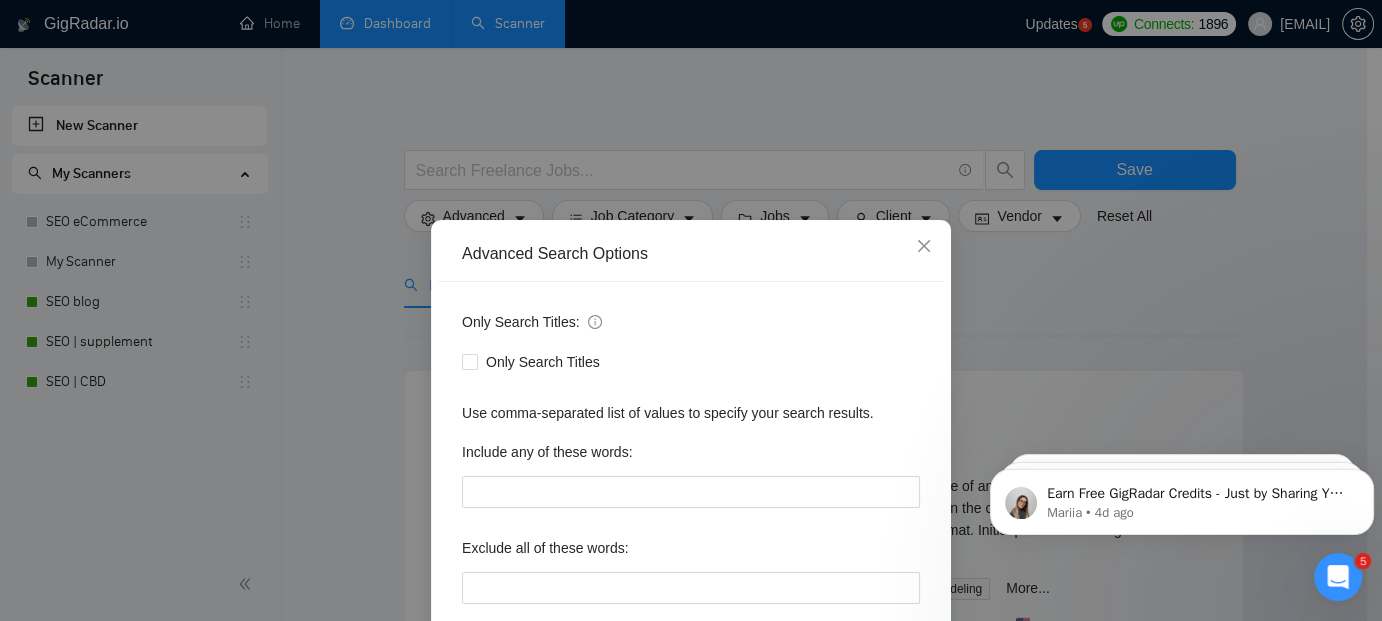 click on "Only Search Titles:   Only Search Titles Use comma-separated list of values to specify your search results. Include any of these words: Exclude all of these words: Include skills list in the search:   Also  search  on Skills" at bounding box center (691, 515) 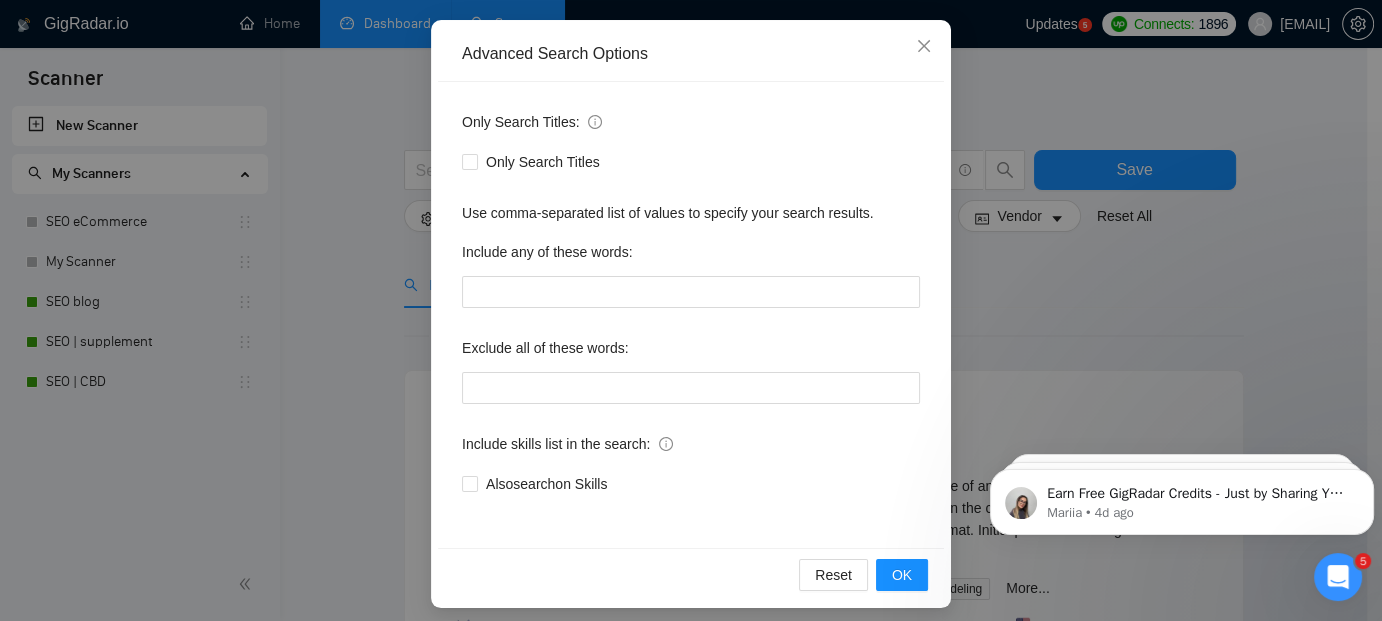 scroll, scrollTop: 210, scrollLeft: 0, axis: vertical 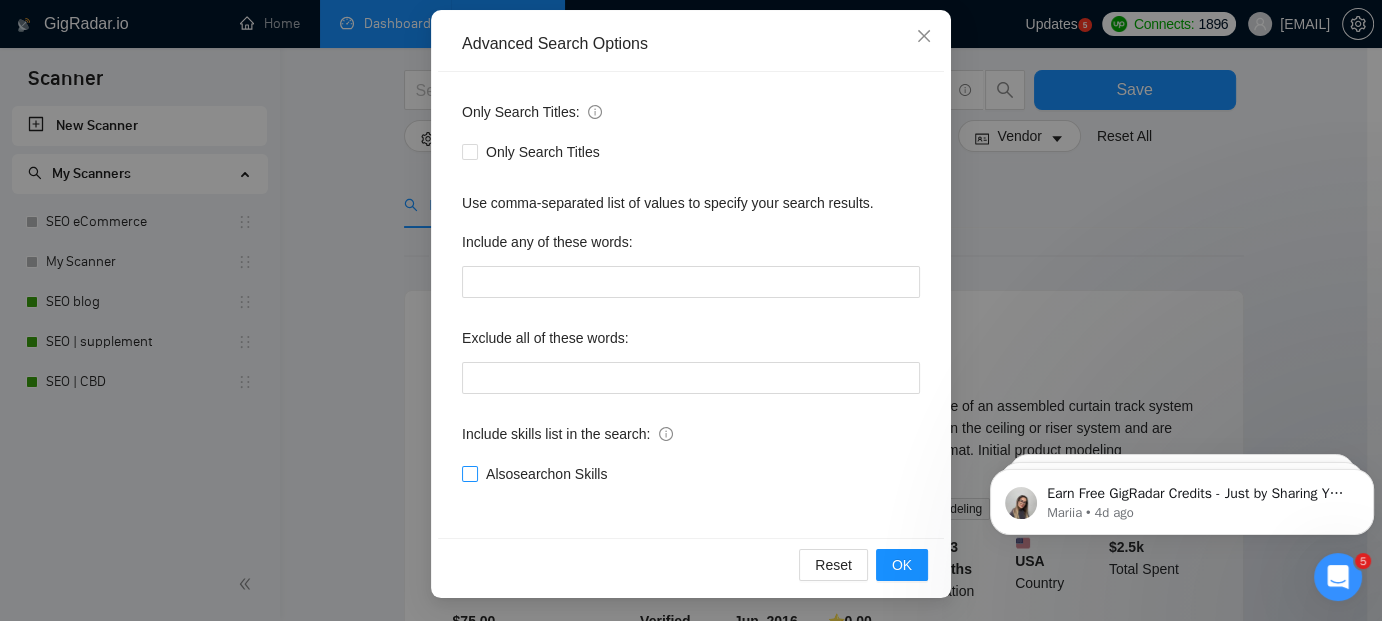 click on "Also  search  on Skills" at bounding box center [469, 473] 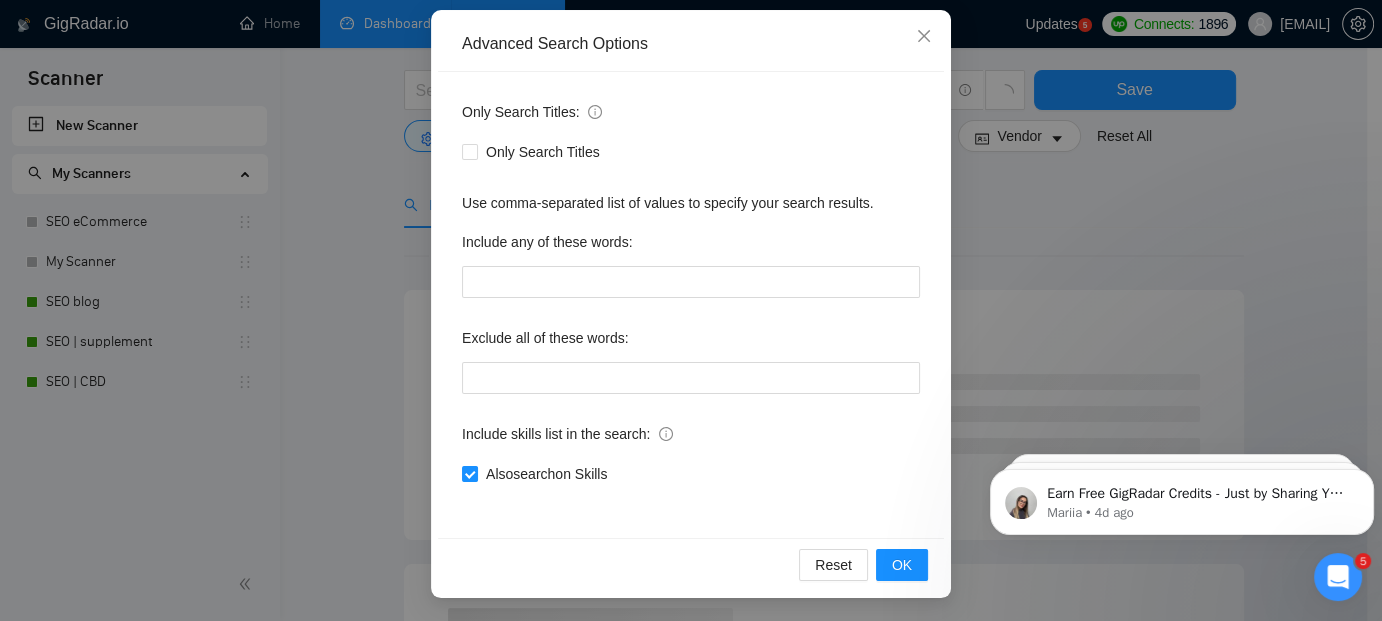 click on "Include skills list in the search:" at bounding box center [691, 438] 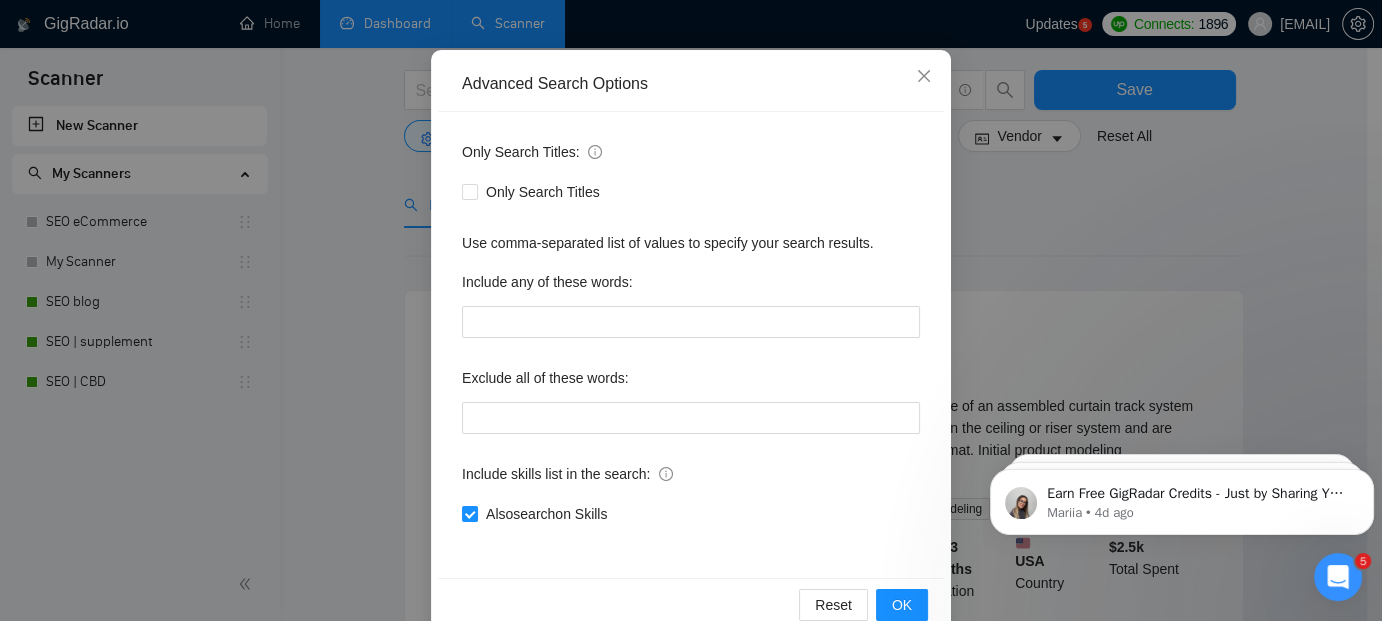 scroll, scrollTop: 210, scrollLeft: 0, axis: vertical 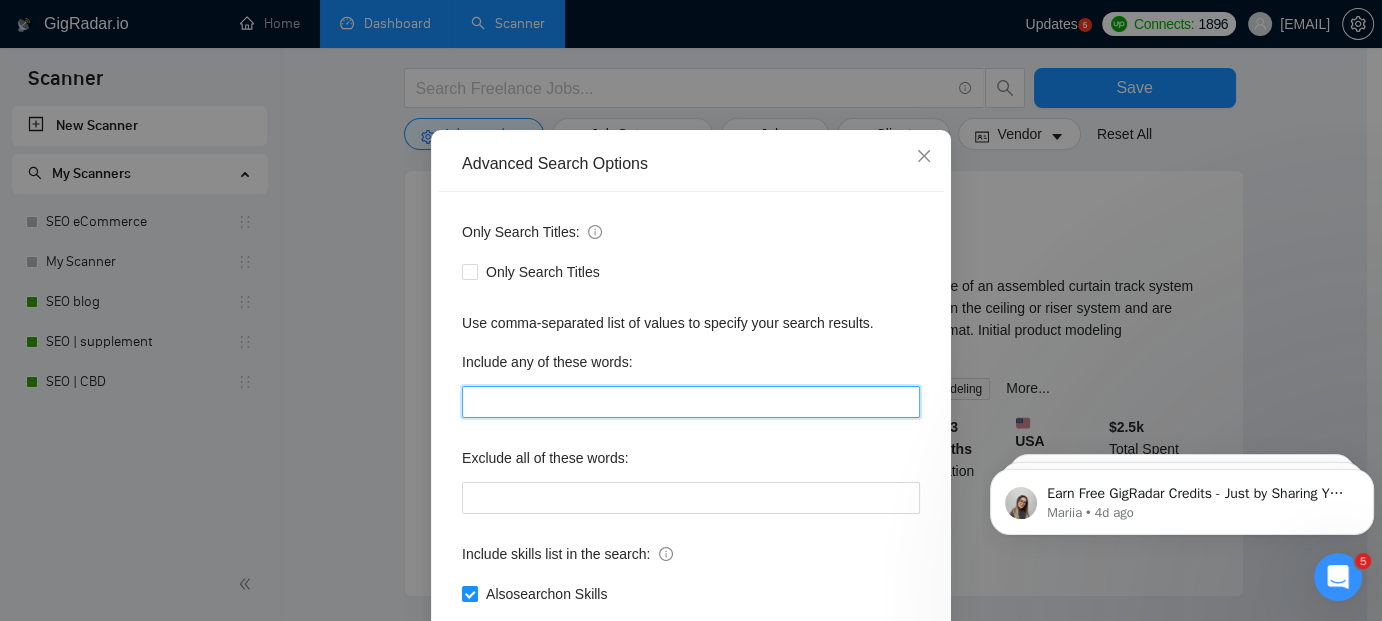click at bounding box center (691, 402) 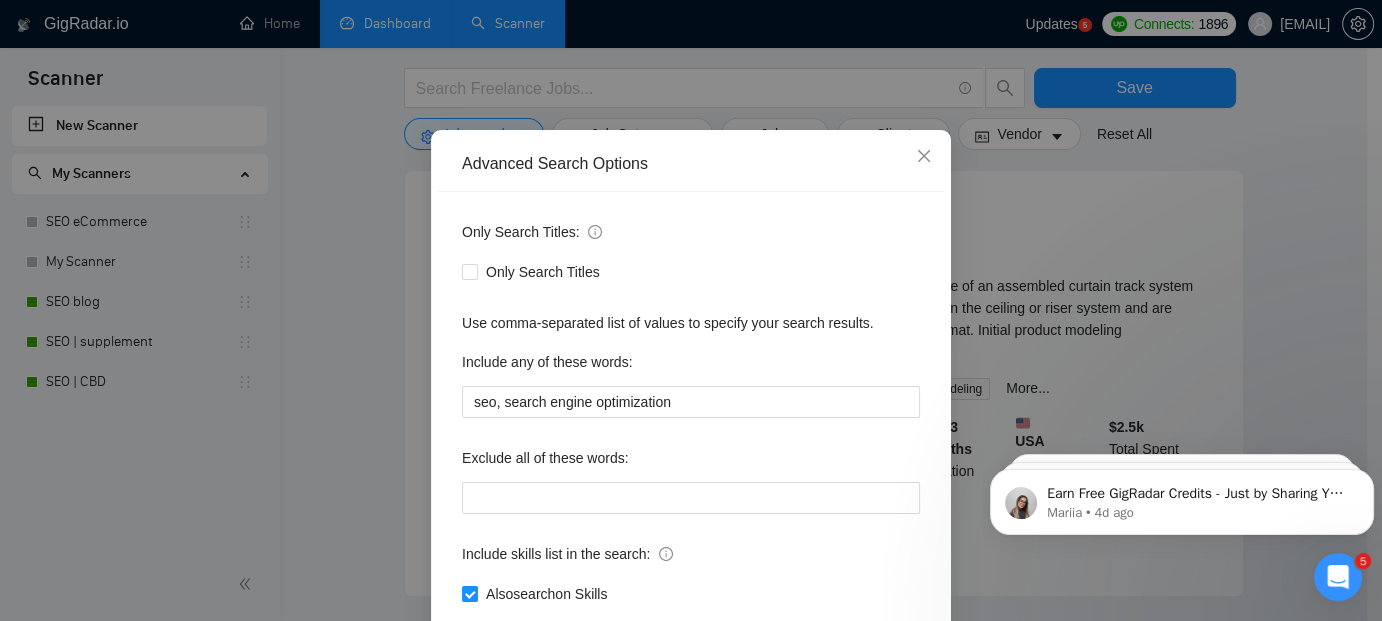 click on "Exclude all of these words:" at bounding box center [691, 462] 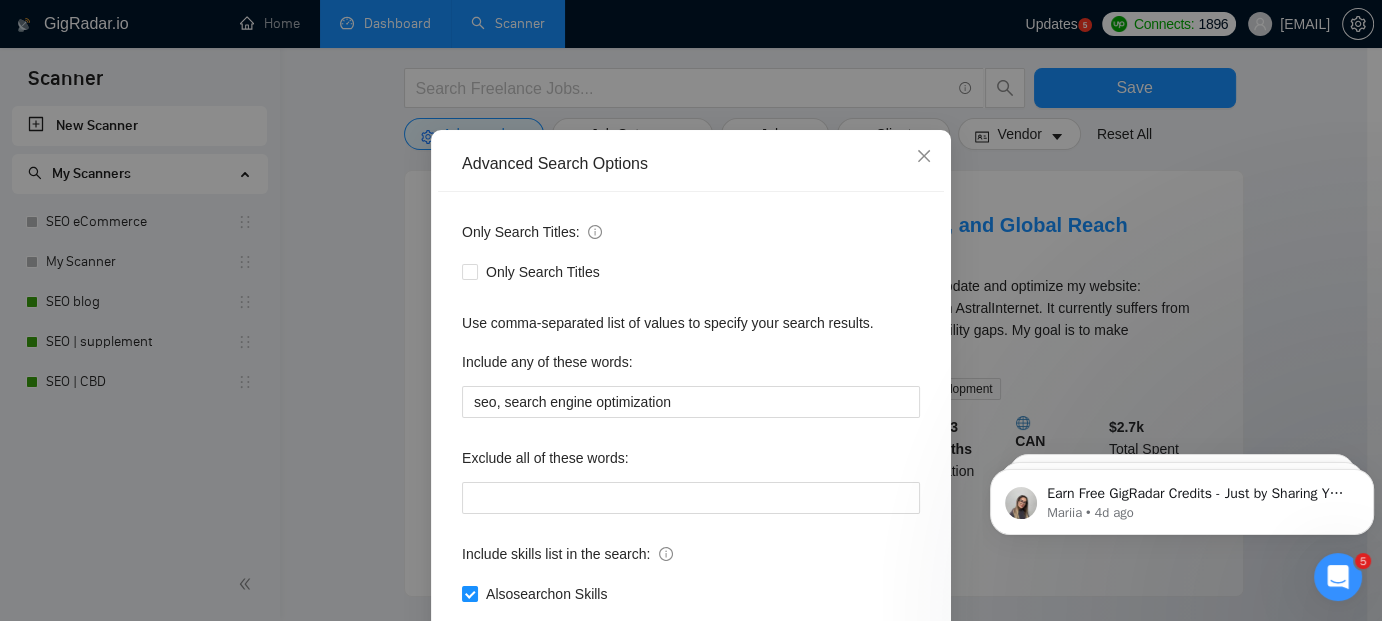 click on "Advanced Search Options Only Search Titles:   Only Search Titles Use comma-separated list of values to specify your search results. Include any of these words: seo, search engine optimization Exclude all of these words: Include skills list in the search:   Also  search  on Skills Reset OK" at bounding box center (691, 424) 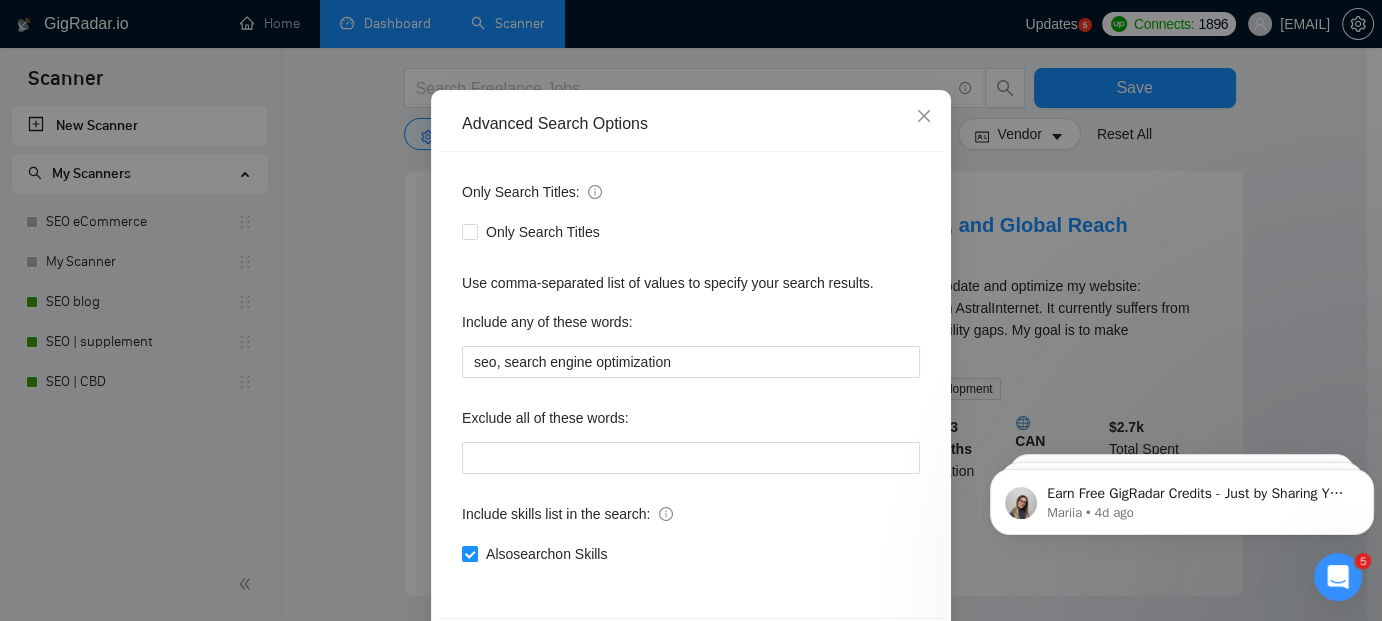 scroll, scrollTop: 360, scrollLeft: 0, axis: vertical 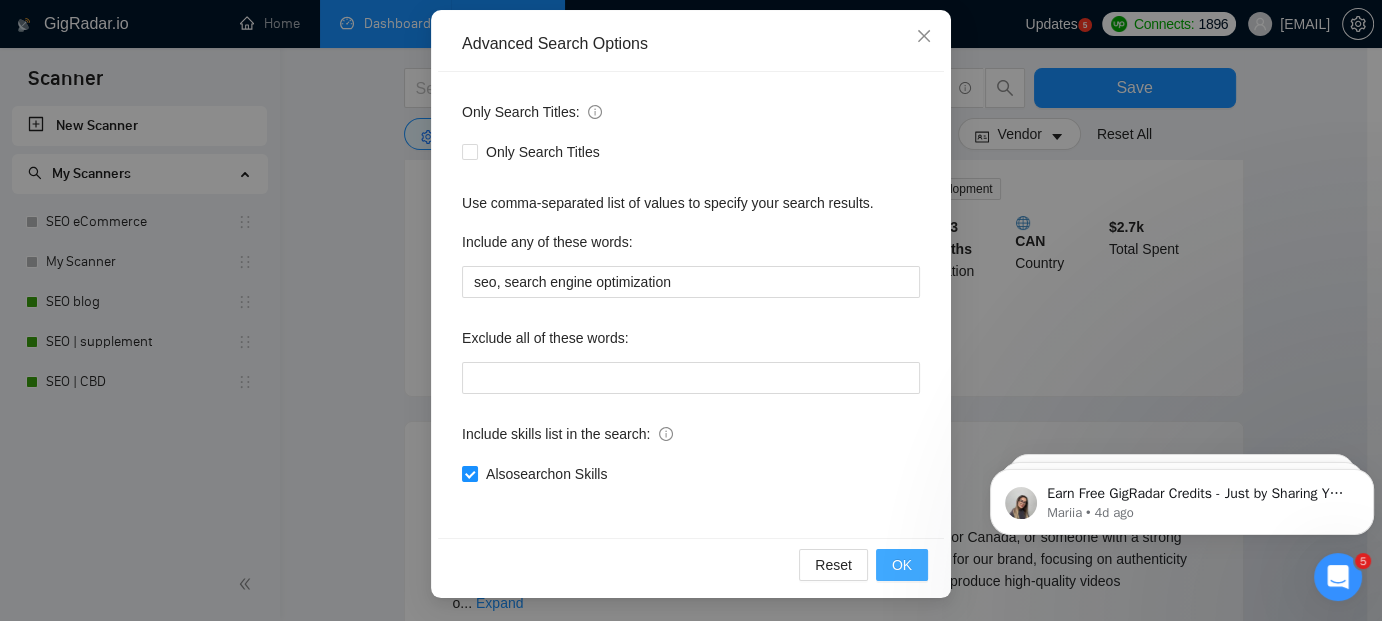 click on "OK" at bounding box center (902, 565) 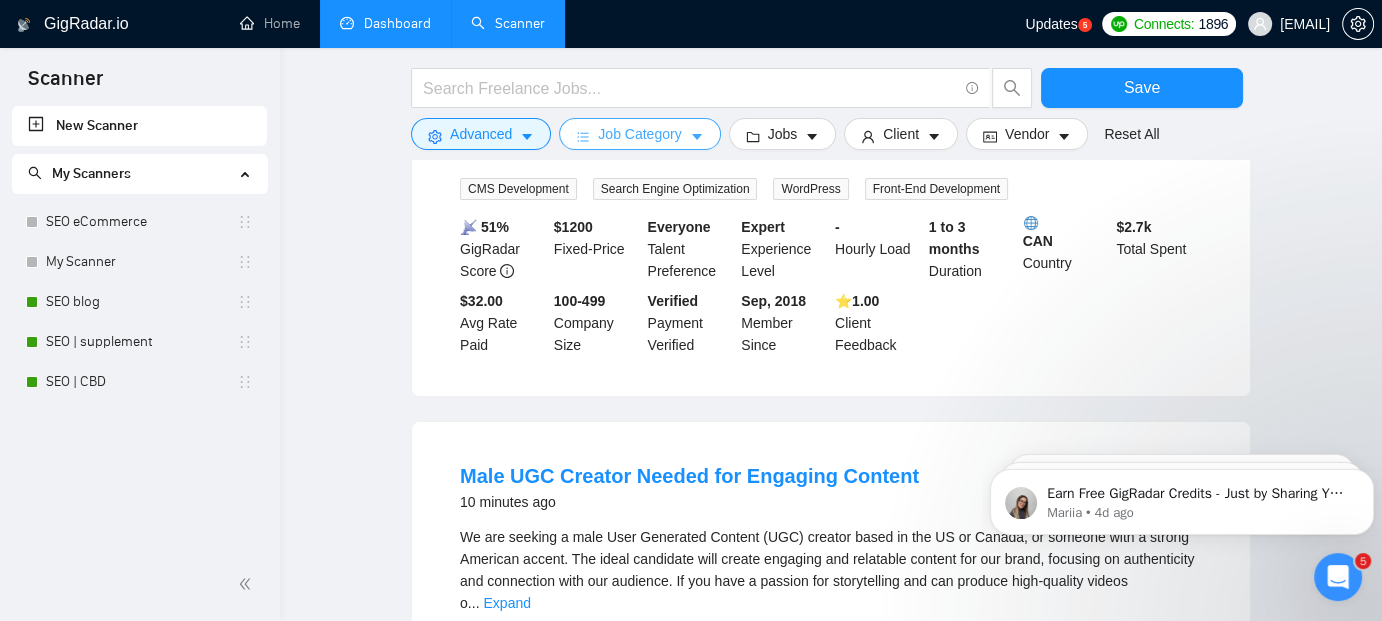 click on "Job Category" at bounding box center (639, 134) 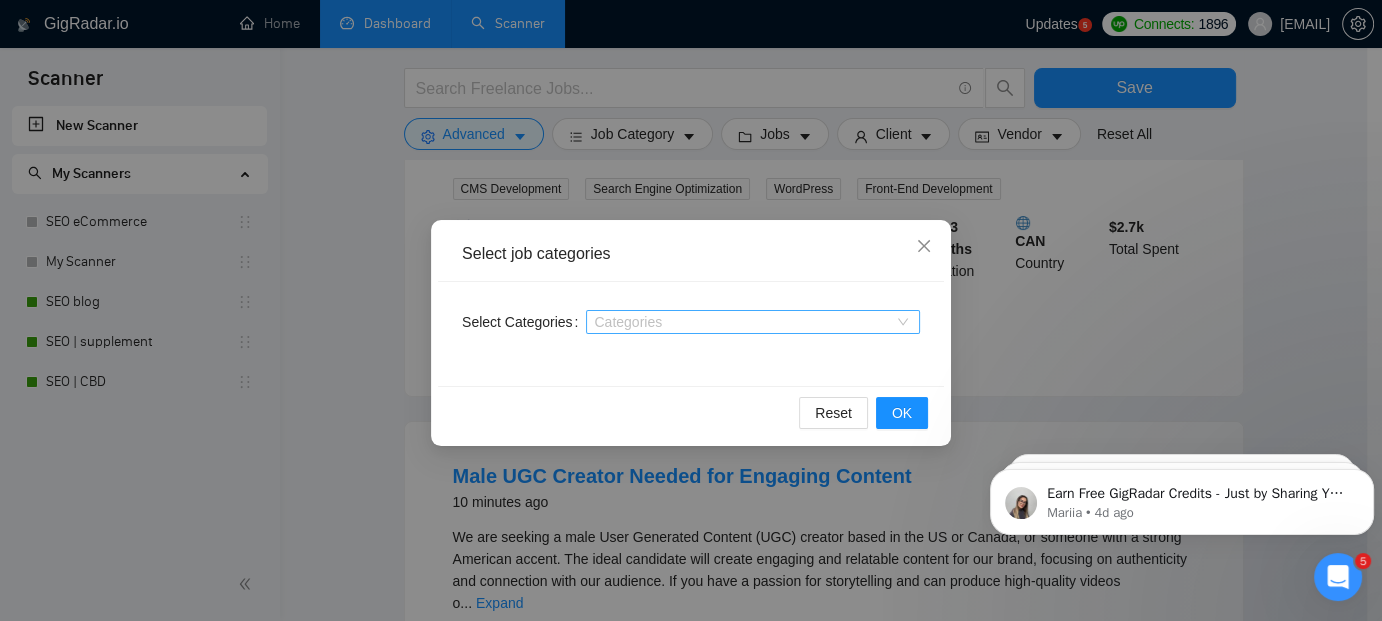 click at bounding box center (743, 322) 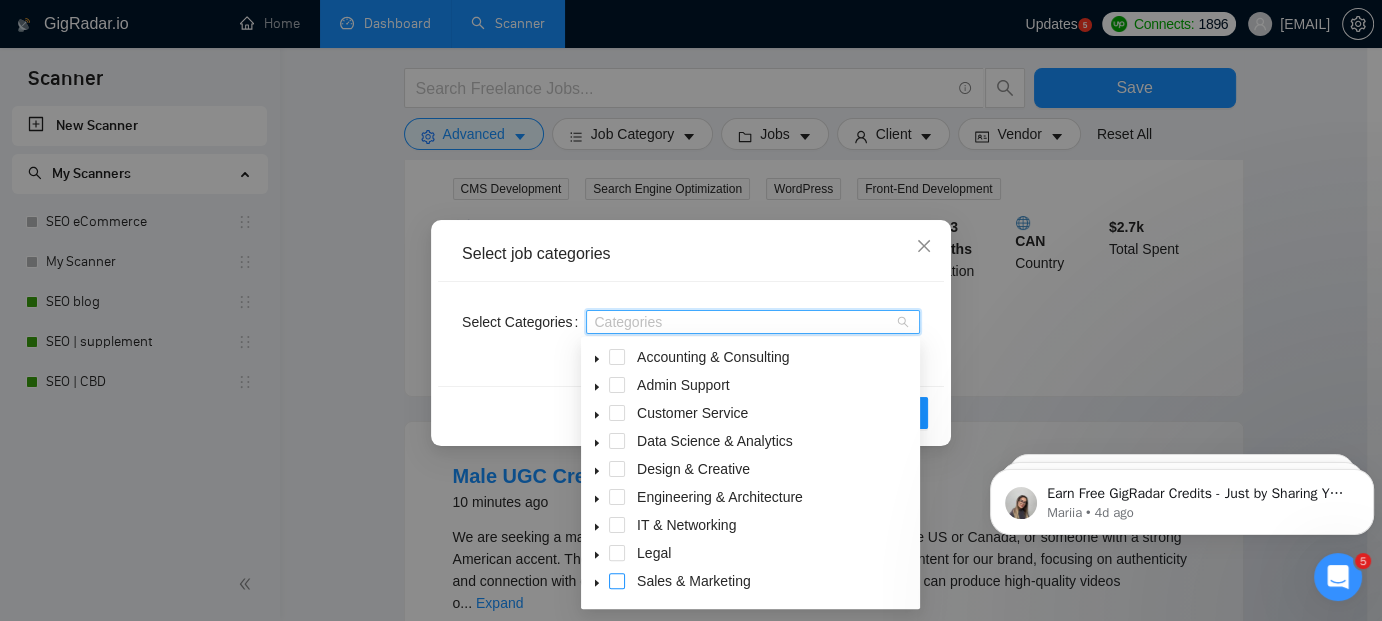 click at bounding box center (617, 581) 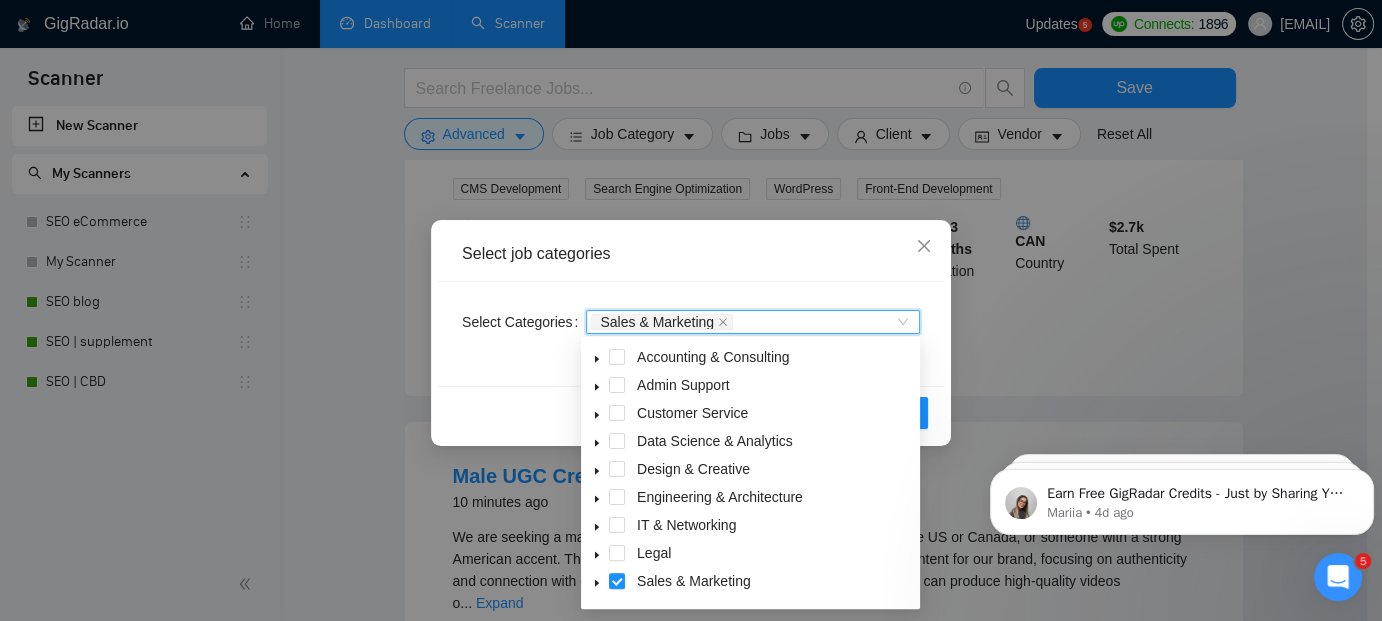 click on "Select Categories Sales & Marketing Sales & Marketing" at bounding box center [691, 334] 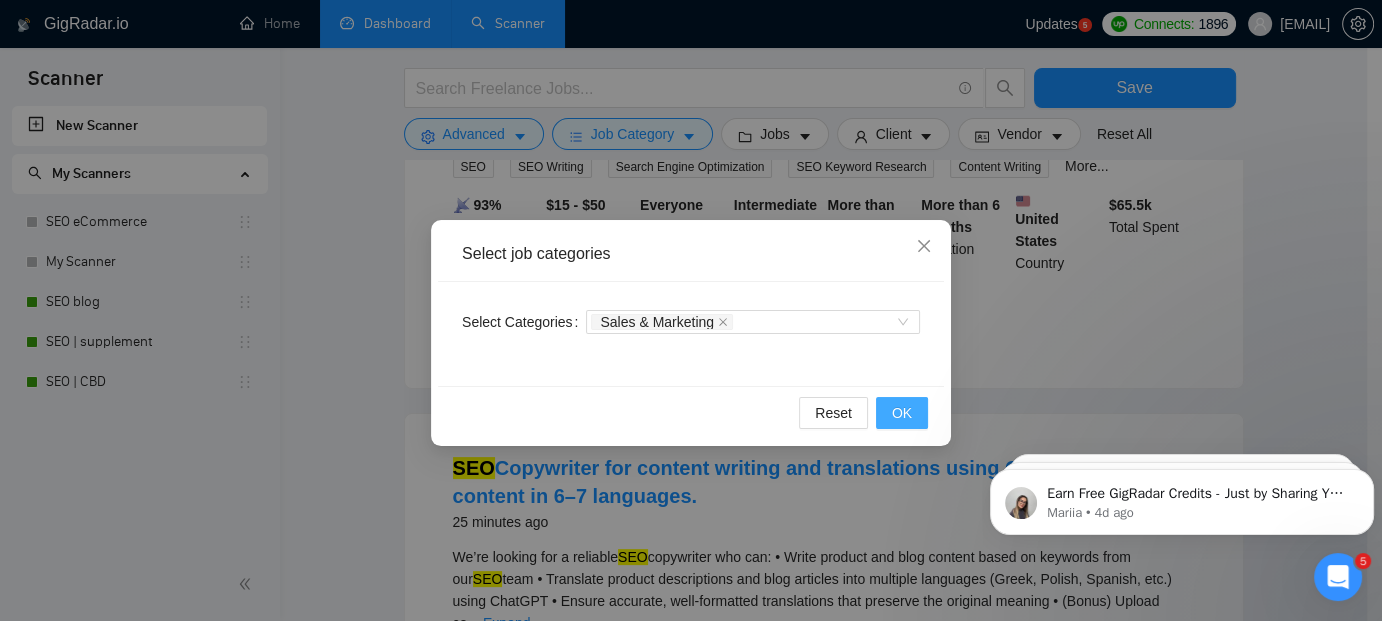 click on "OK" at bounding box center [902, 413] 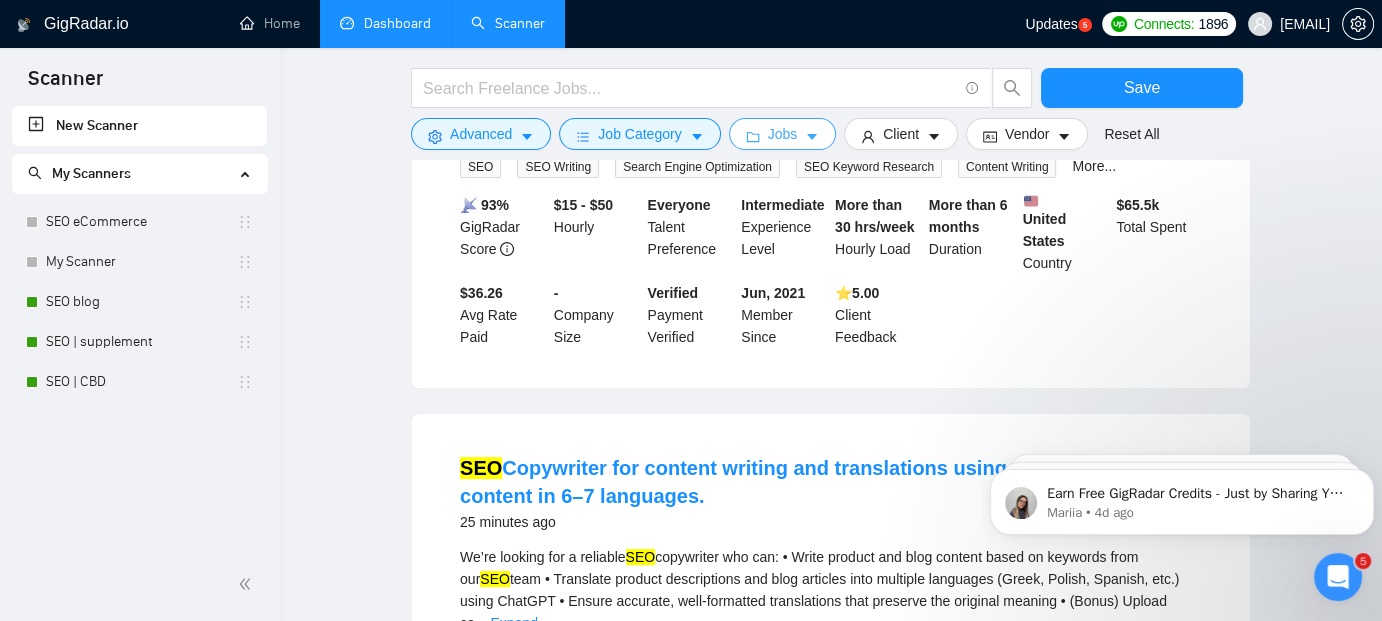 click on "Jobs" at bounding box center [783, 134] 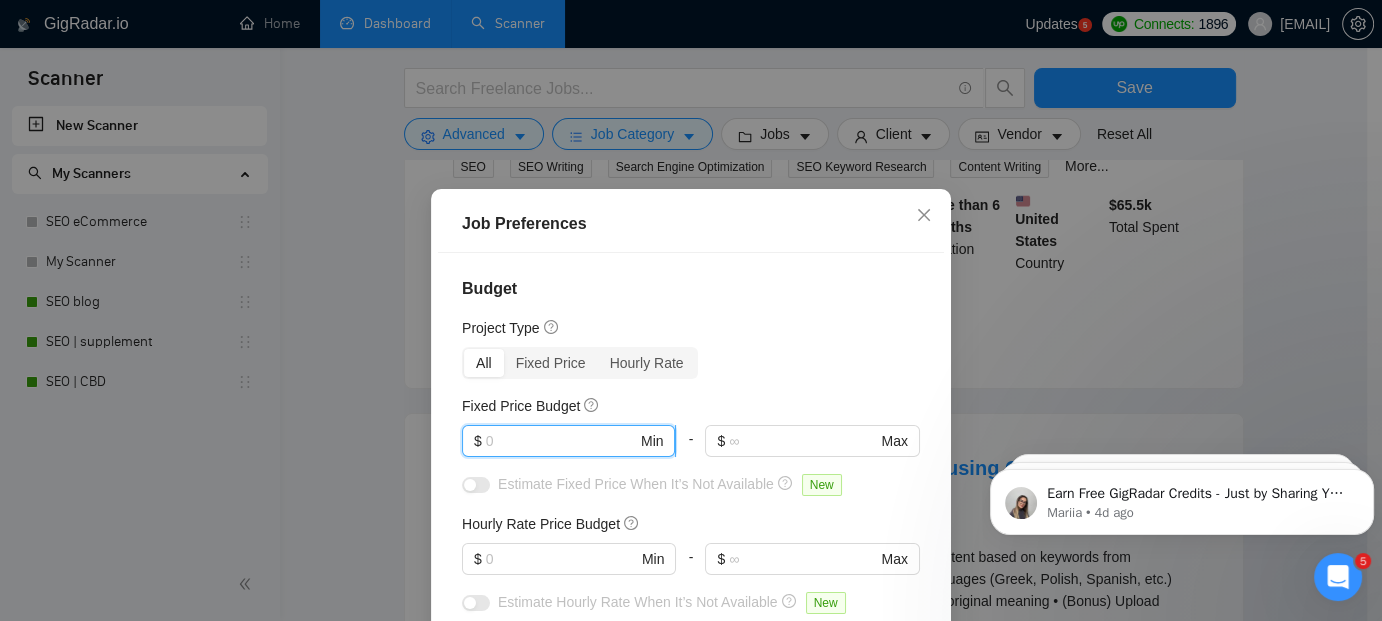 click at bounding box center (561, 441) 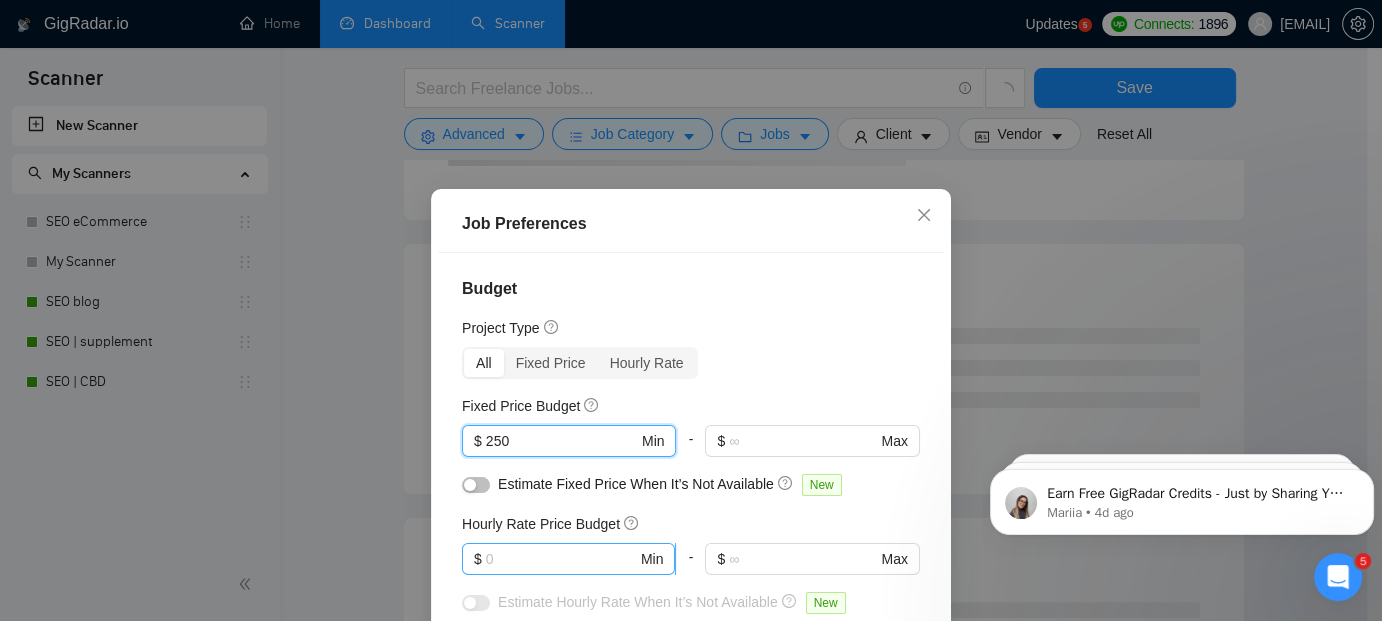 type on "250" 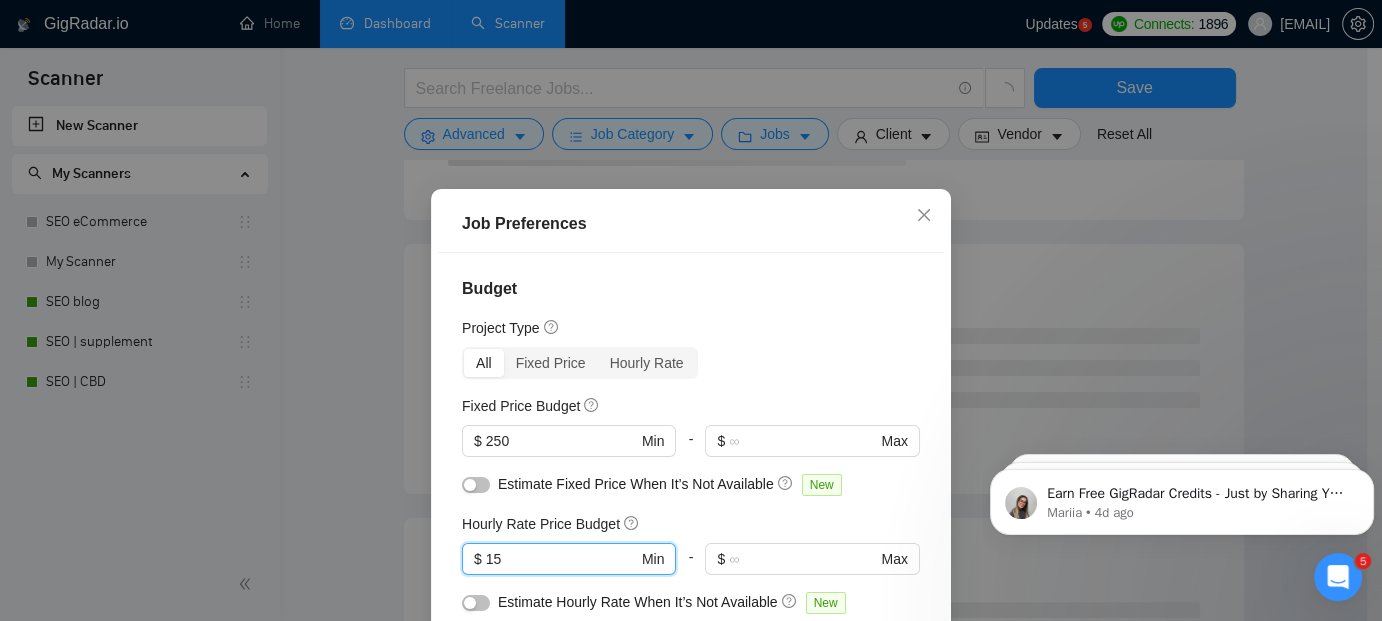 type on "15" 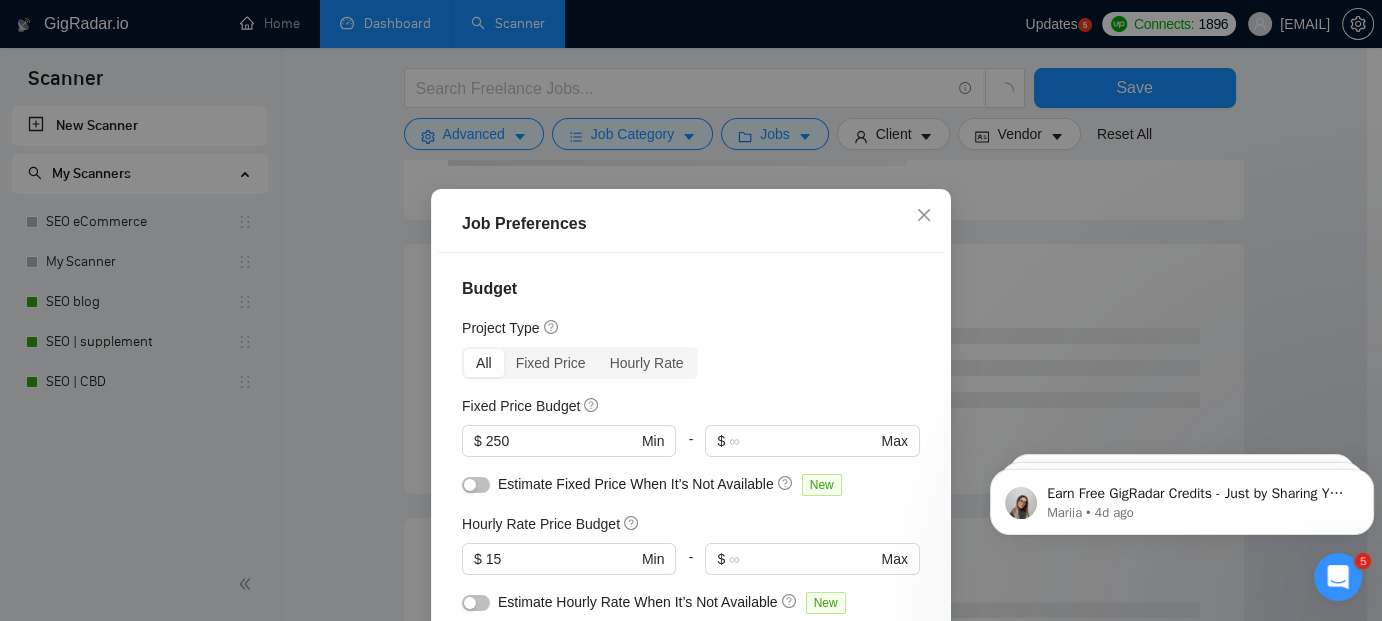 click on "Hourly Rate Price Budget" at bounding box center [691, 524] 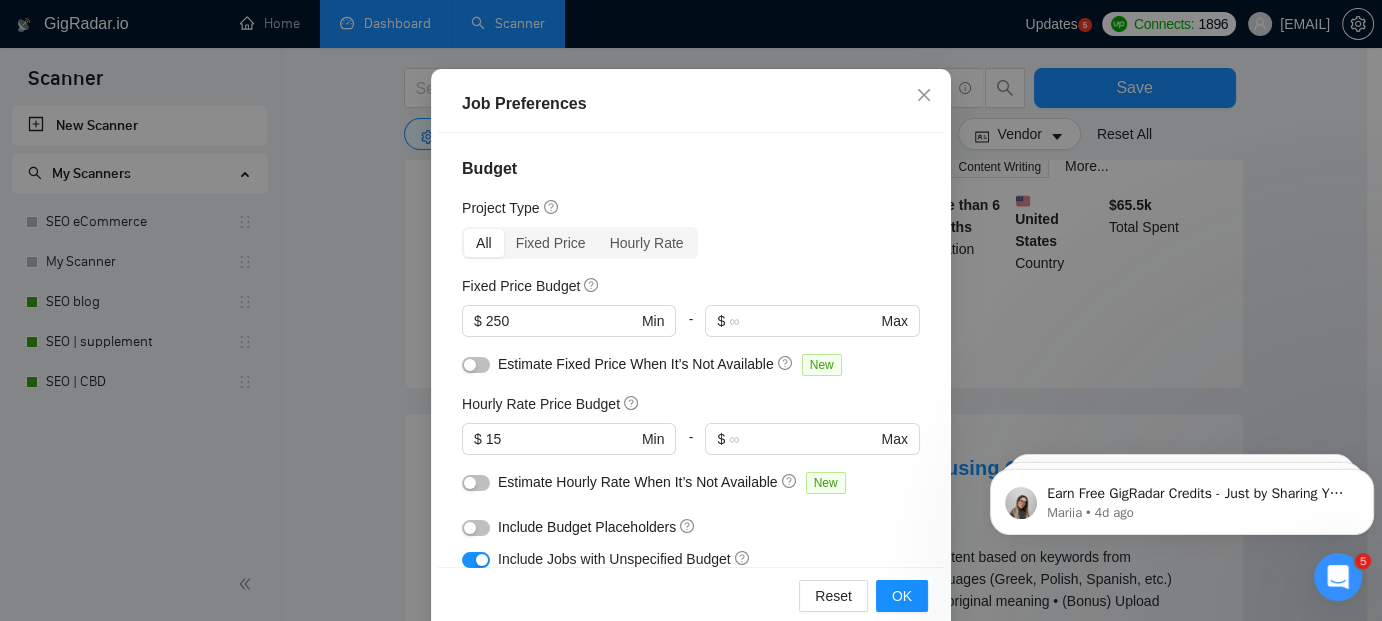 scroll, scrollTop: 153, scrollLeft: 0, axis: vertical 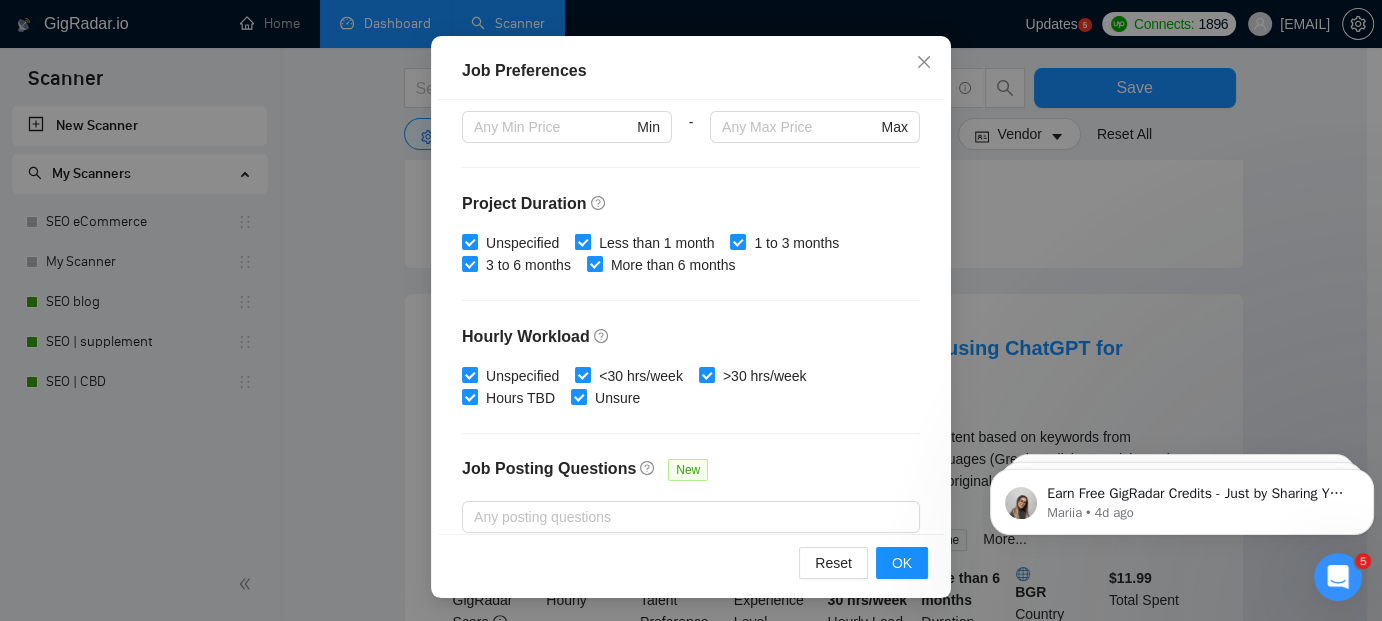 click on "Less than 1 month" at bounding box center (582, 241) 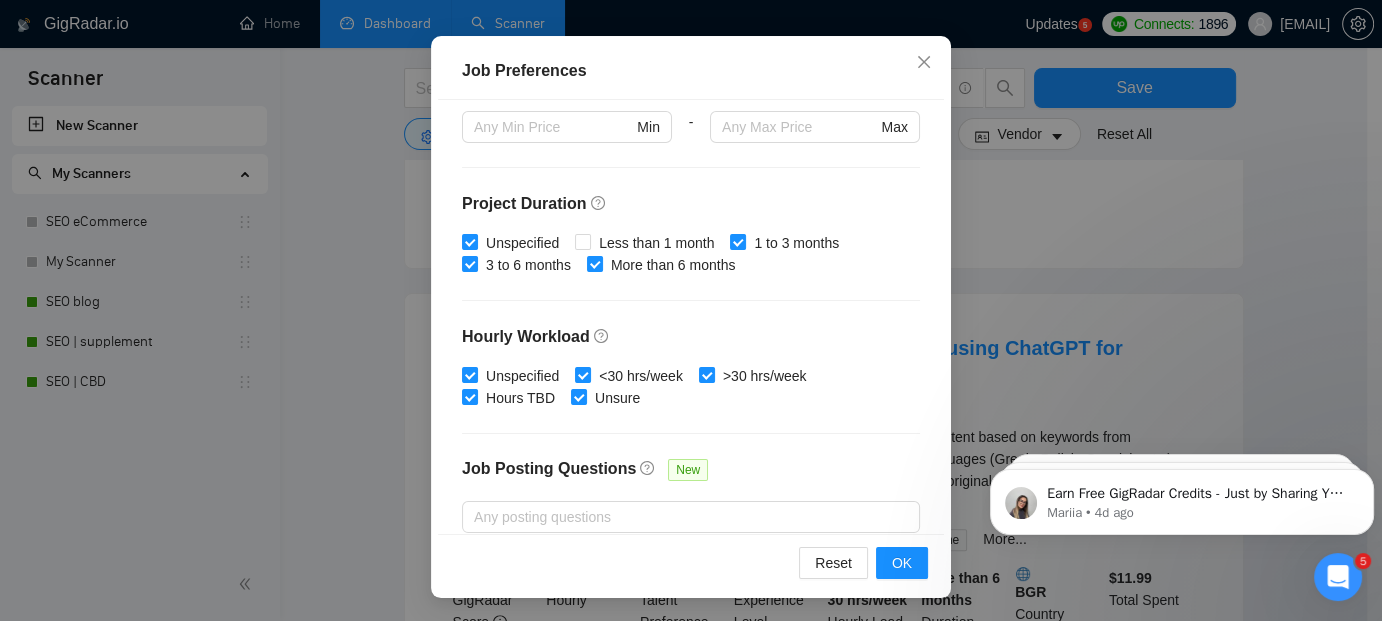 scroll, scrollTop: 692, scrollLeft: 0, axis: vertical 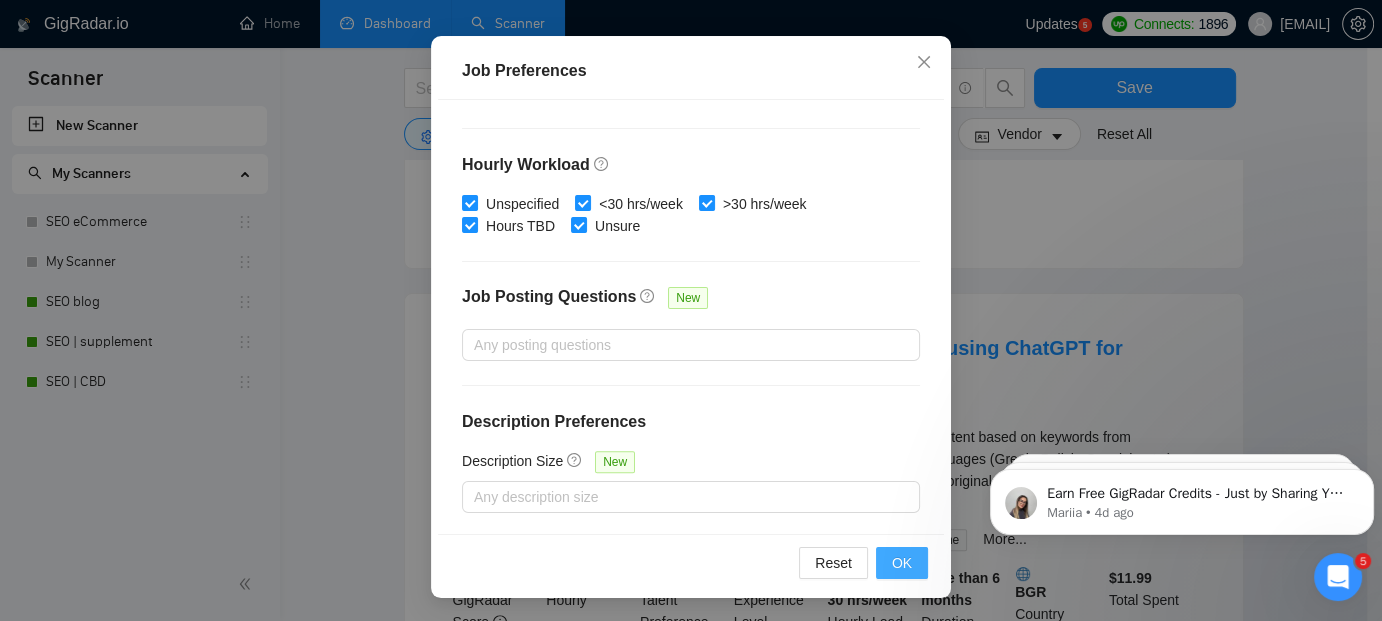 click on "OK" at bounding box center [902, 563] 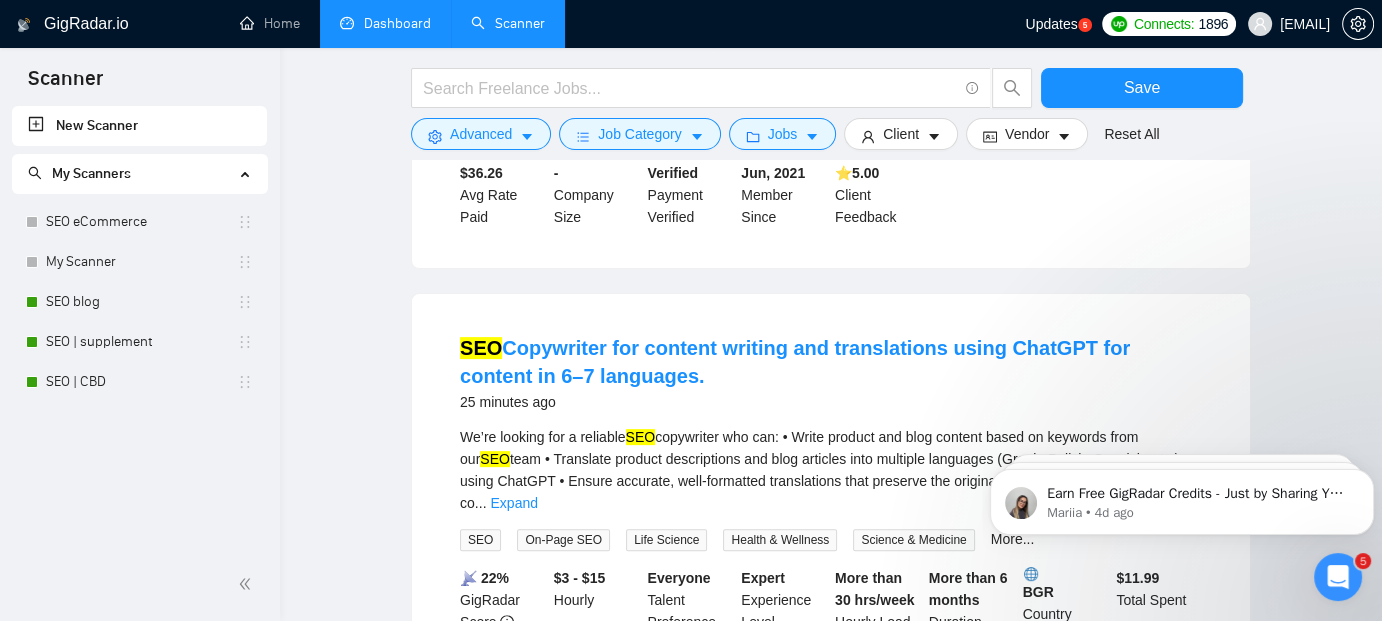 click at bounding box center [722, 93] 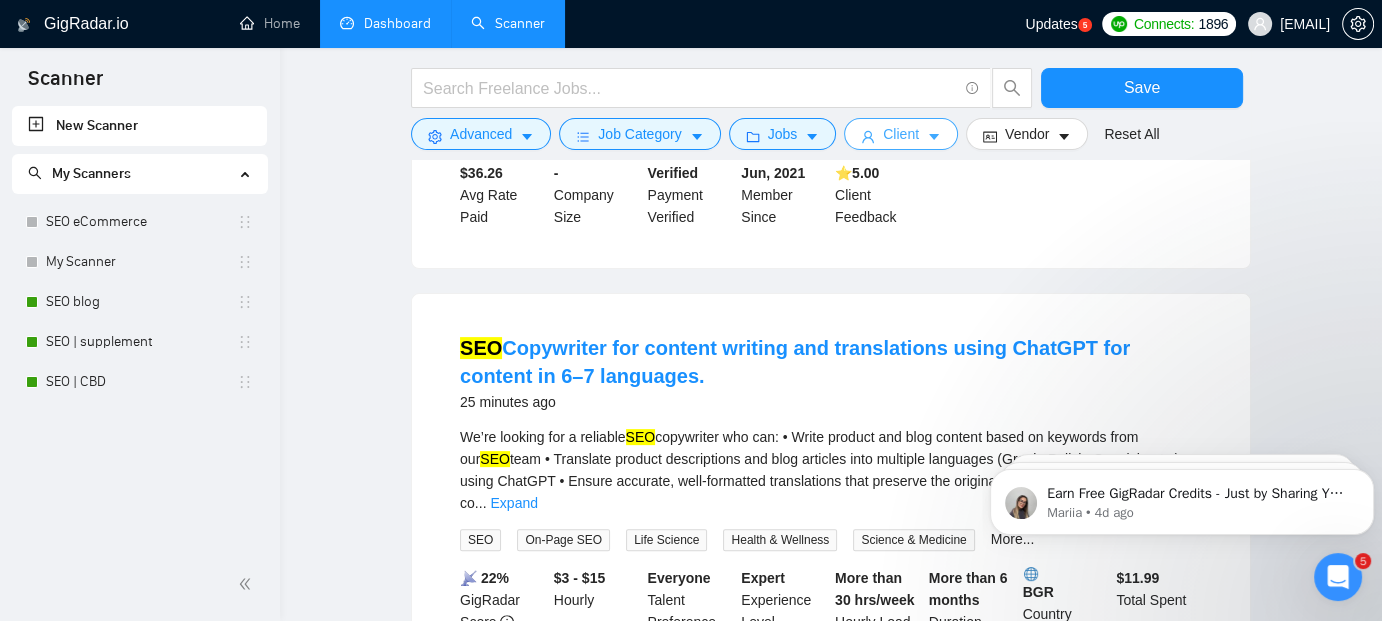 click 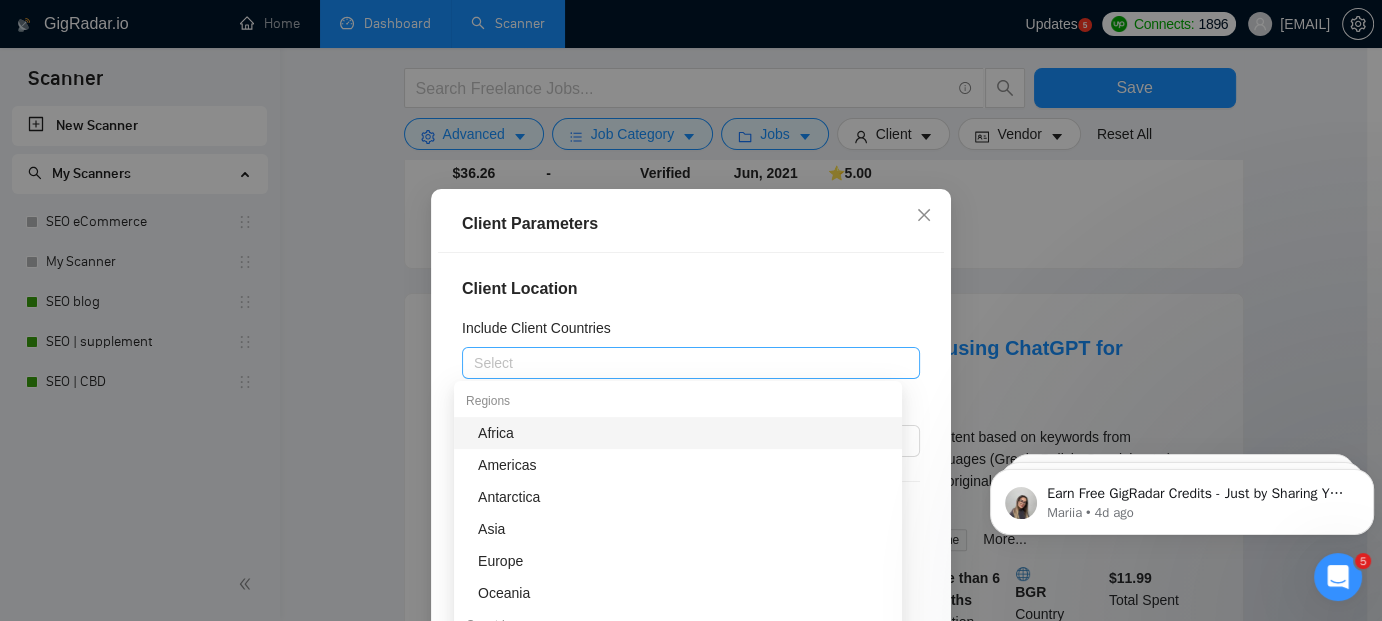 click at bounding box center (681, 363) 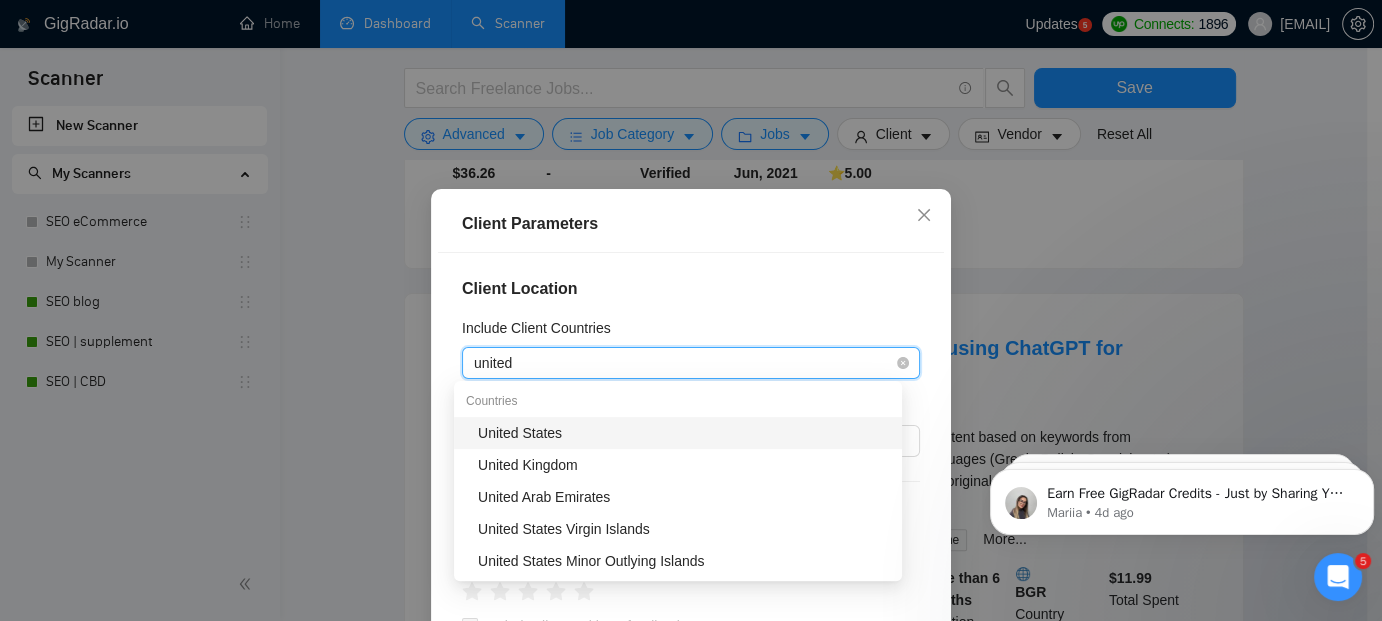 type on "united s" 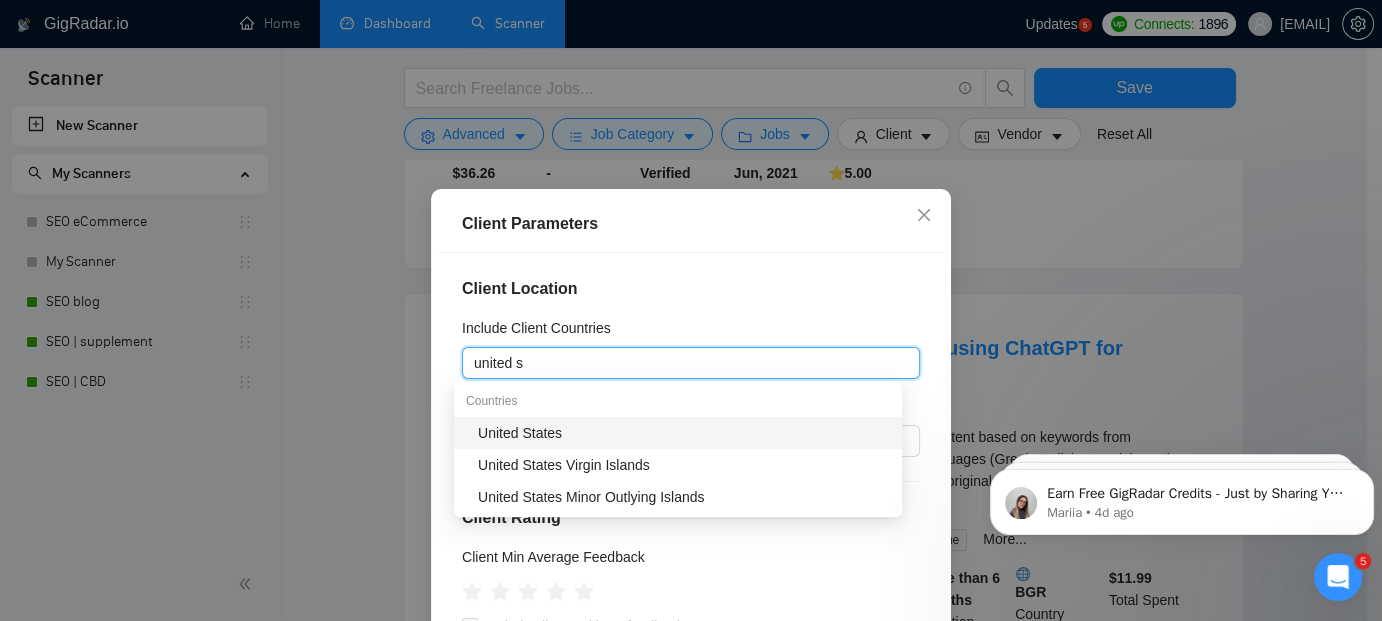 click on "United States" at bounding box center (684, 433) 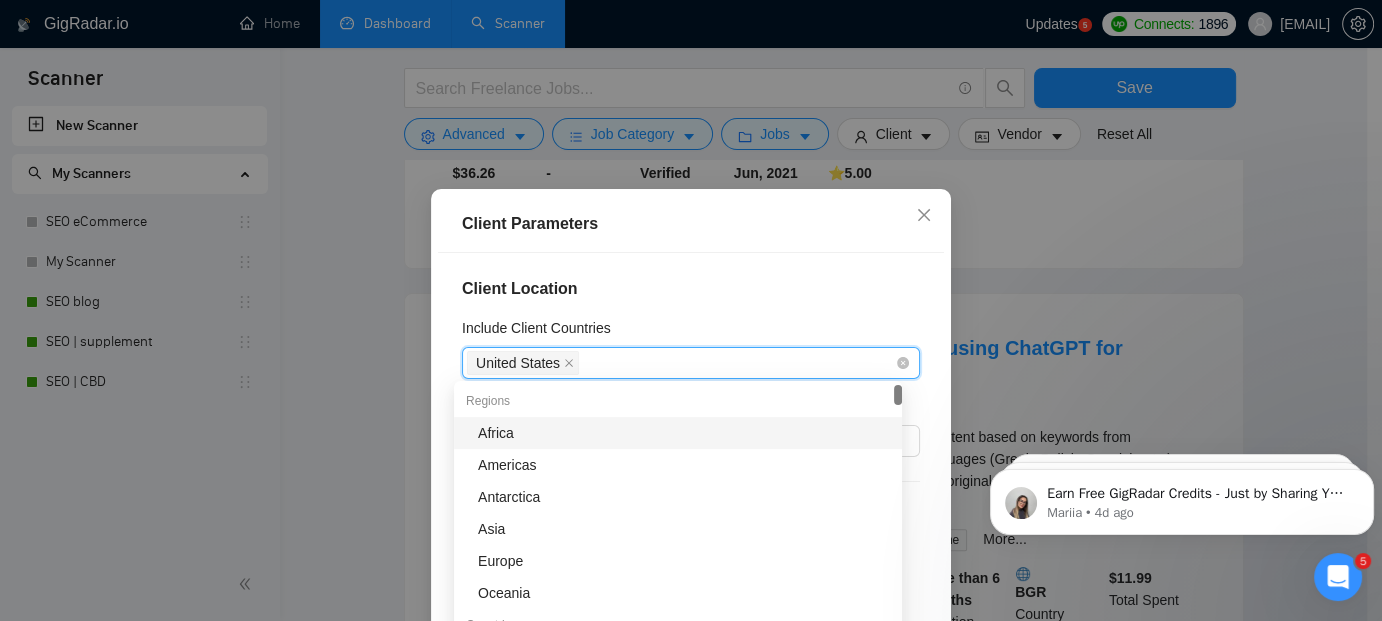 click on "United States" at bounding box center [681, 363] 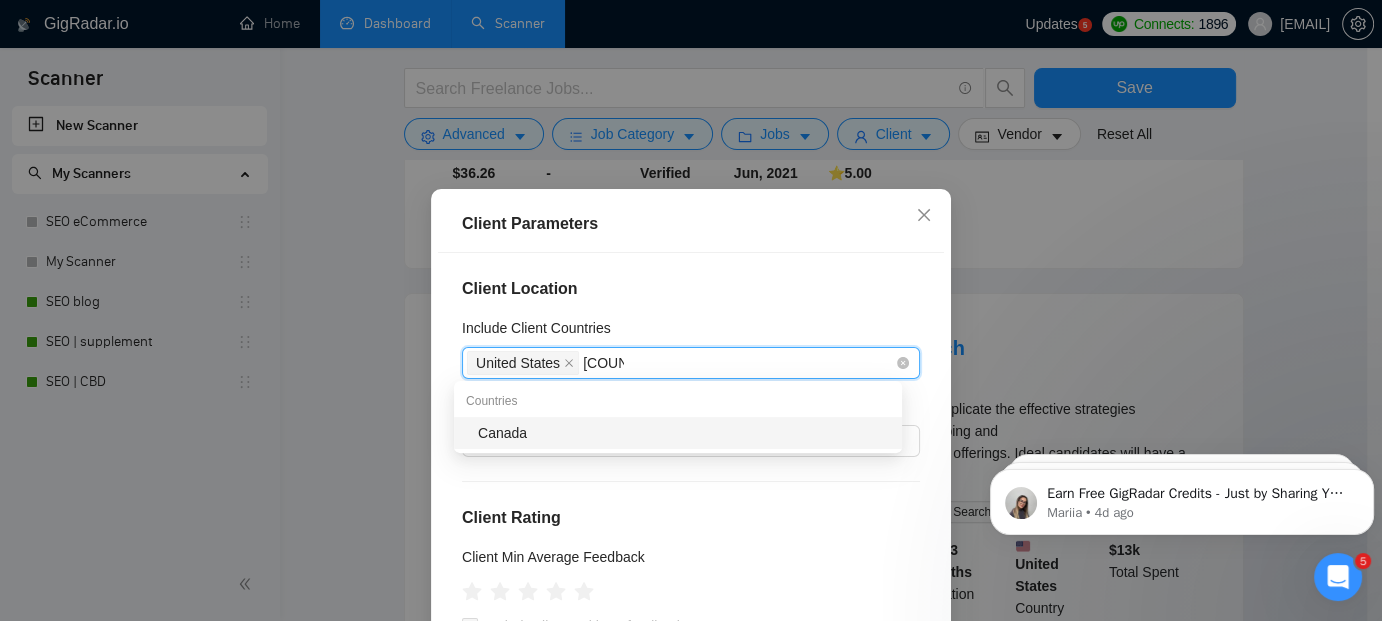 type on "[COUNTRY]" 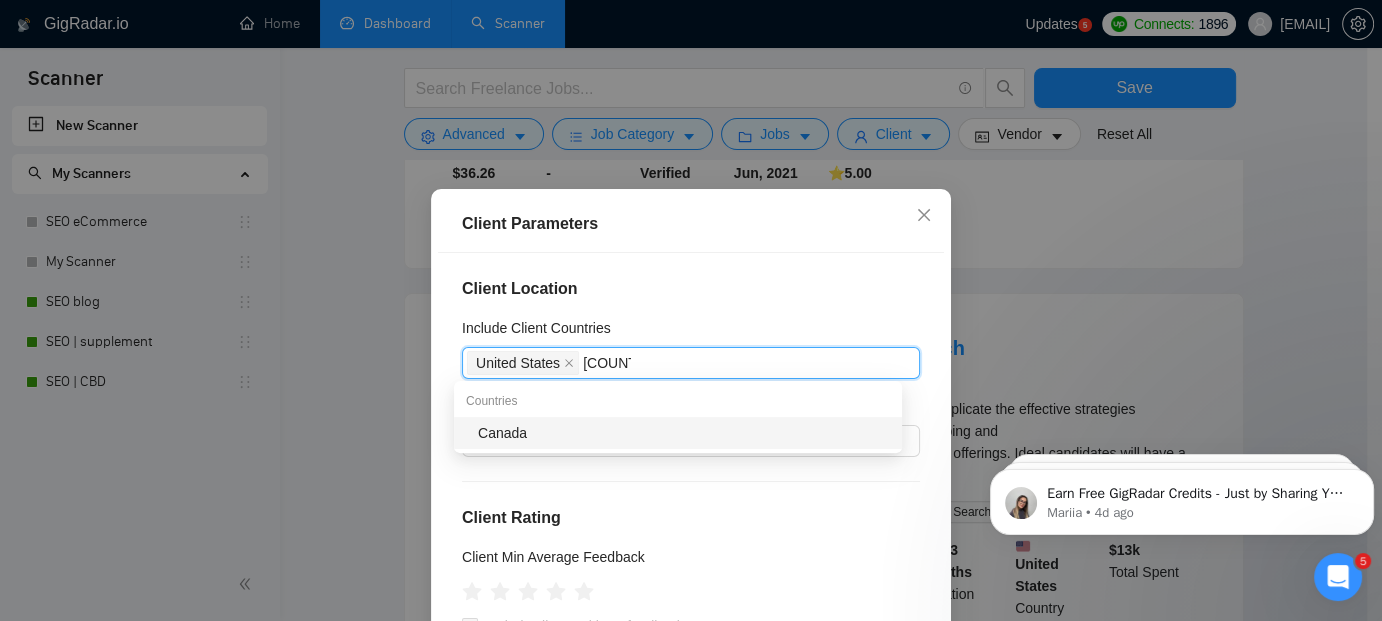 click on "Canada" at bounding box center [684, 433] 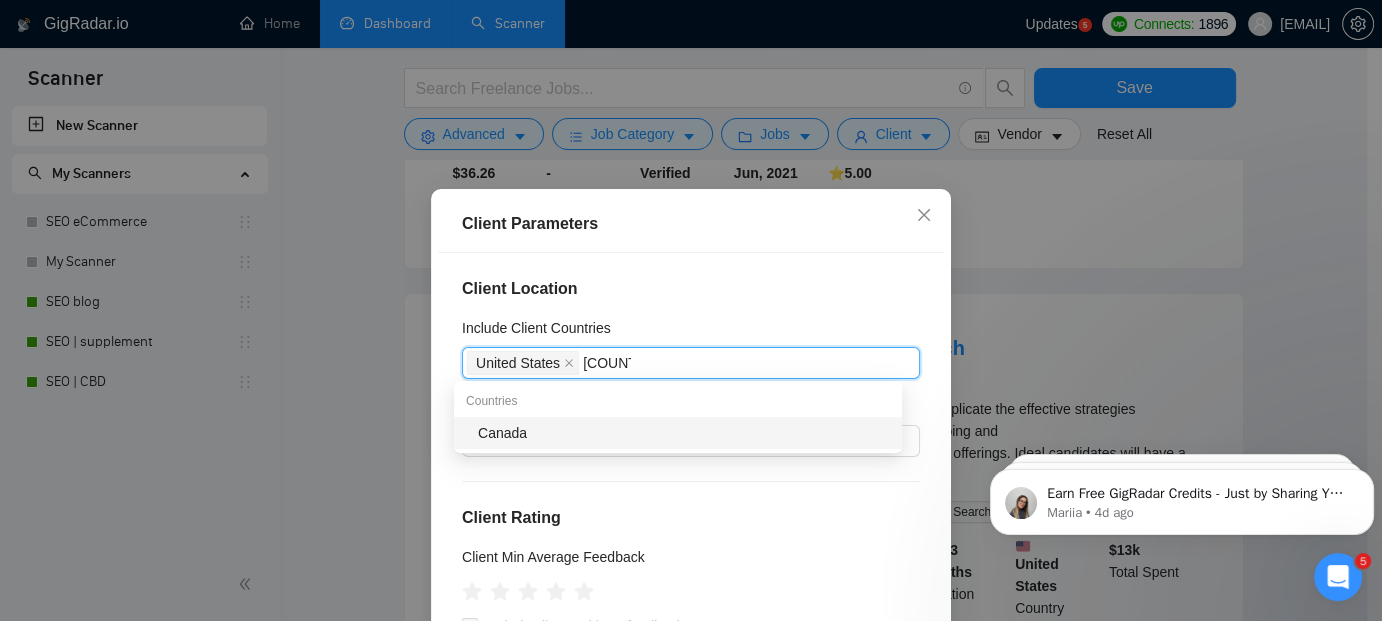 type 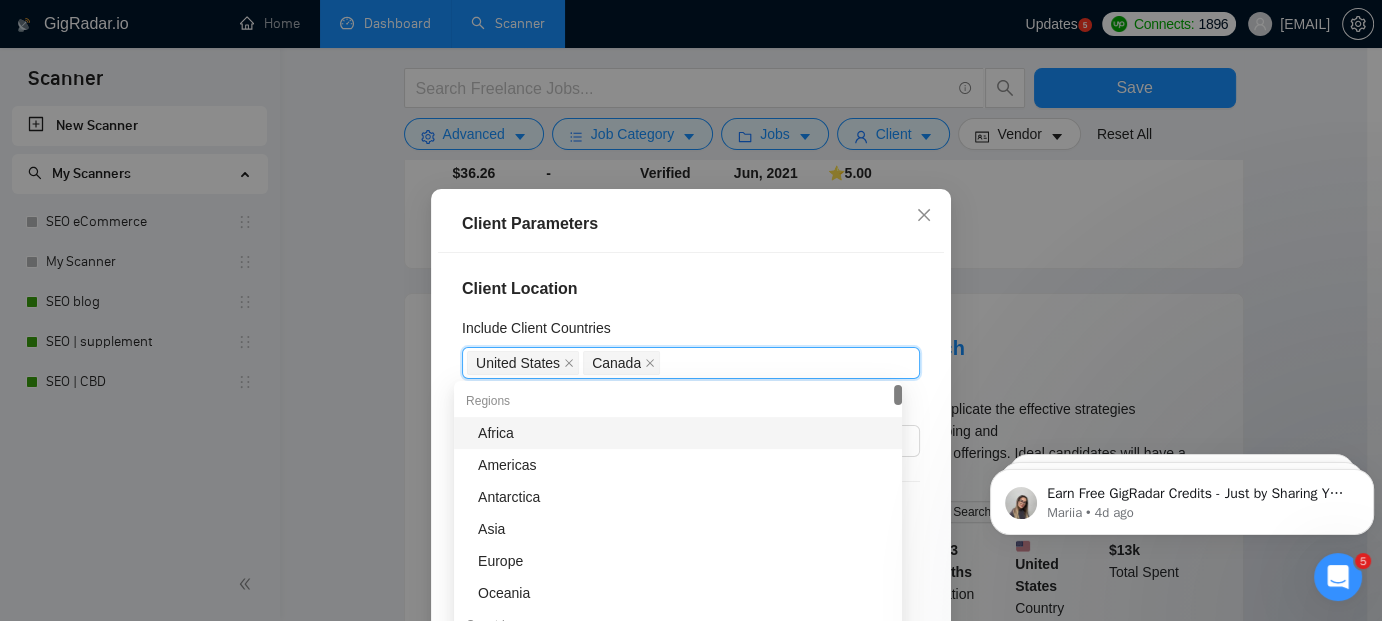 click on "Include Client Countries" at bounding box center (691, 332) 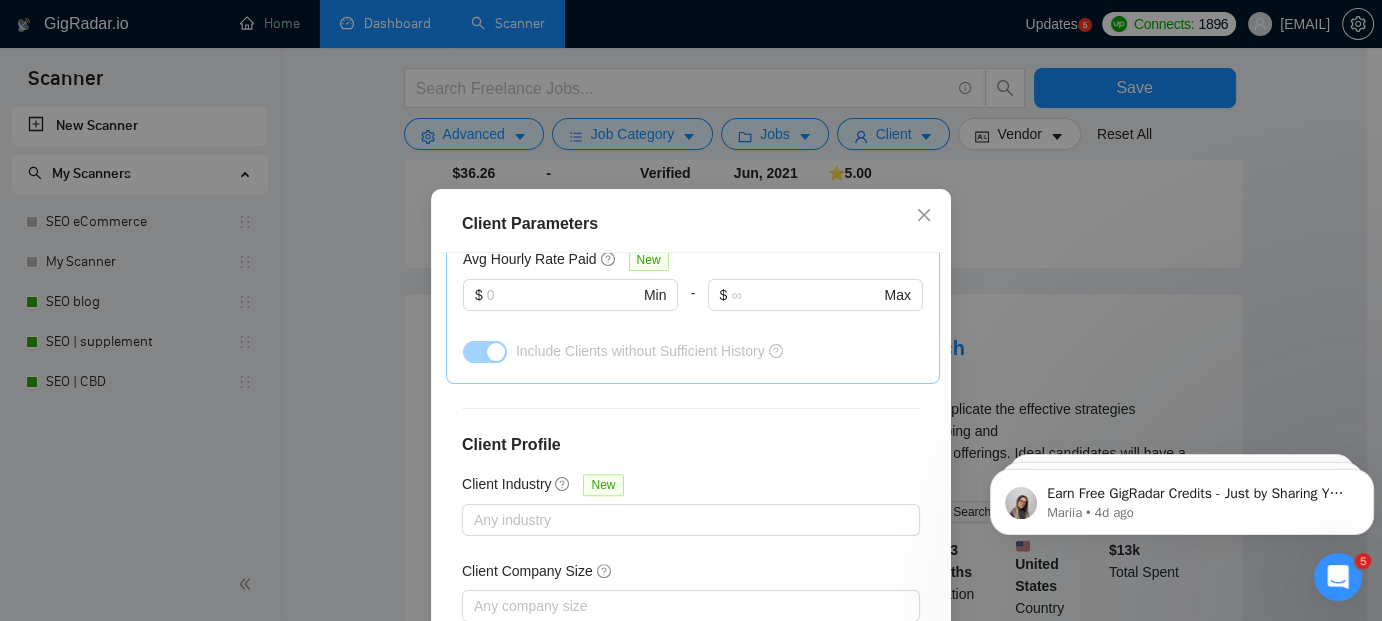 scroll, scrollTop: 810, scrollLeft: 0, axis: vertical 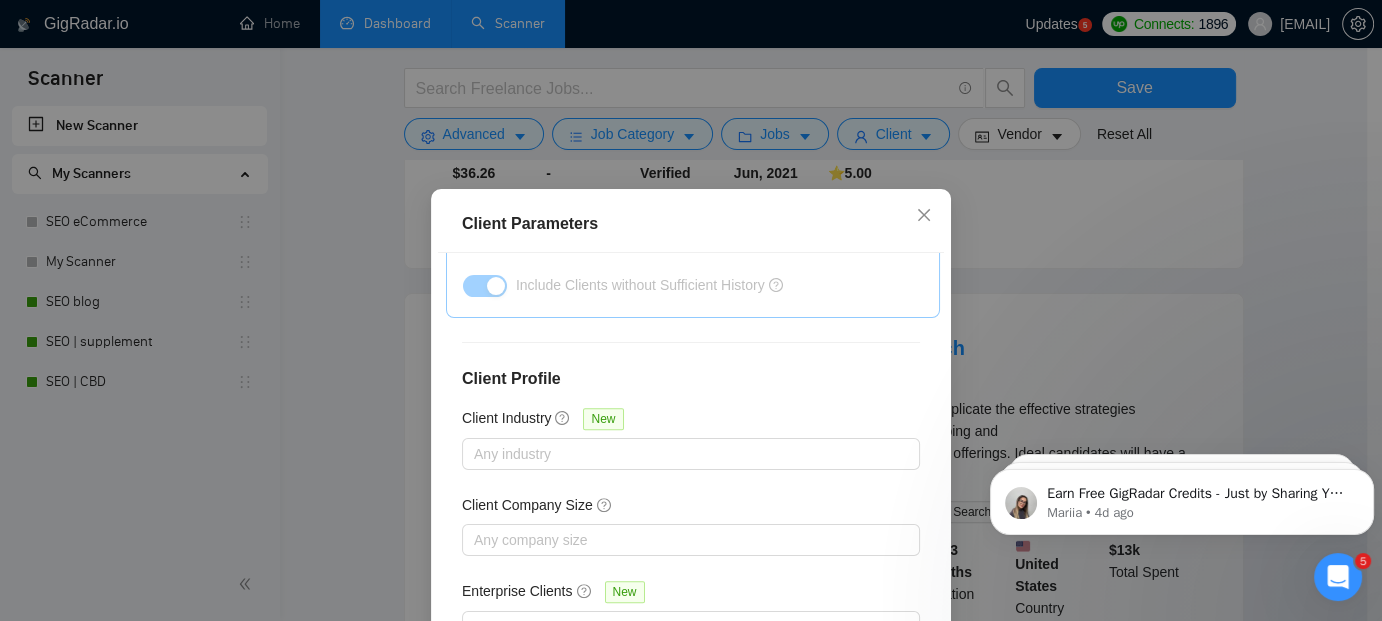 click on "Client Location Include Client Countries United States Canada   Exclude Client Countries   Select Client Rating Client Min Average Feedback Include clients with no feedback Client Payment Details Payment Verified Hire Rate Stats   Client Total Spent $ Min - $ Max Client Hire Rate New   Any hire rate   Avg Hourly Rate Paid New $ Min - $ Max Include Clients without Sufficient History Client Profile Client Industry New   Any industry Client Company Size   Any company size Enterprise Clients New   Any clients" at bounding box center [691, 470] 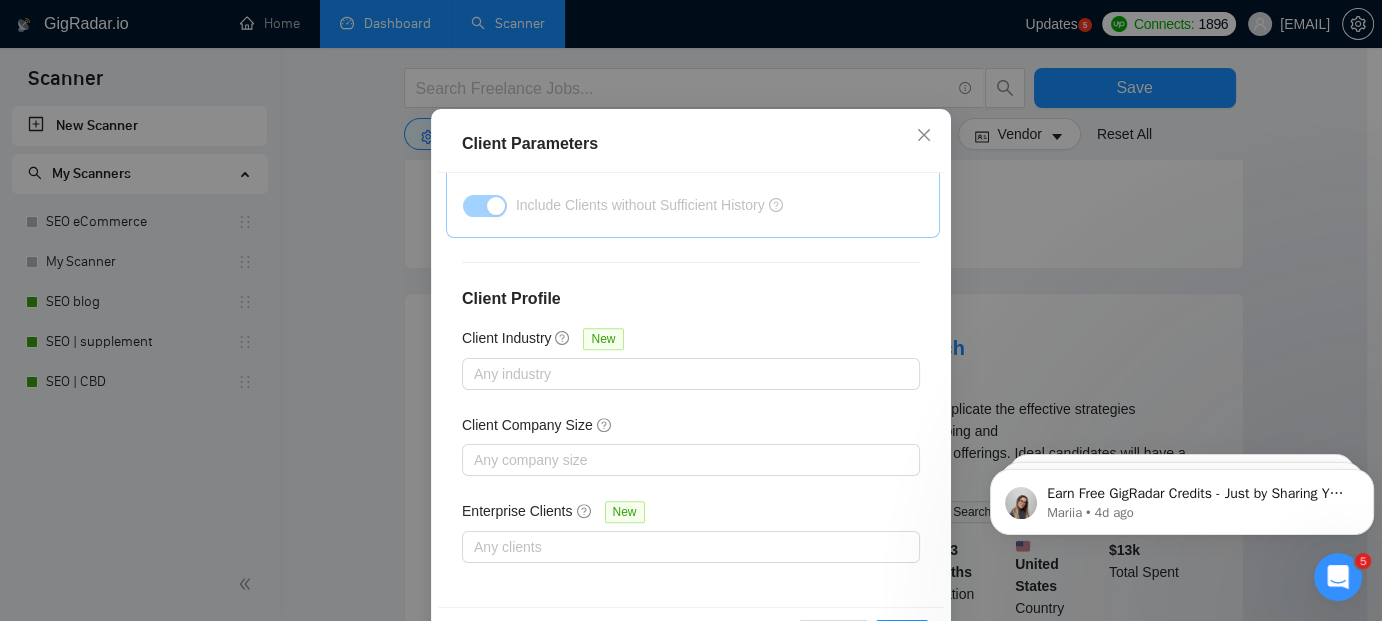scroll, scrollTop: 120, scrollLeft: 0, axis: vertical 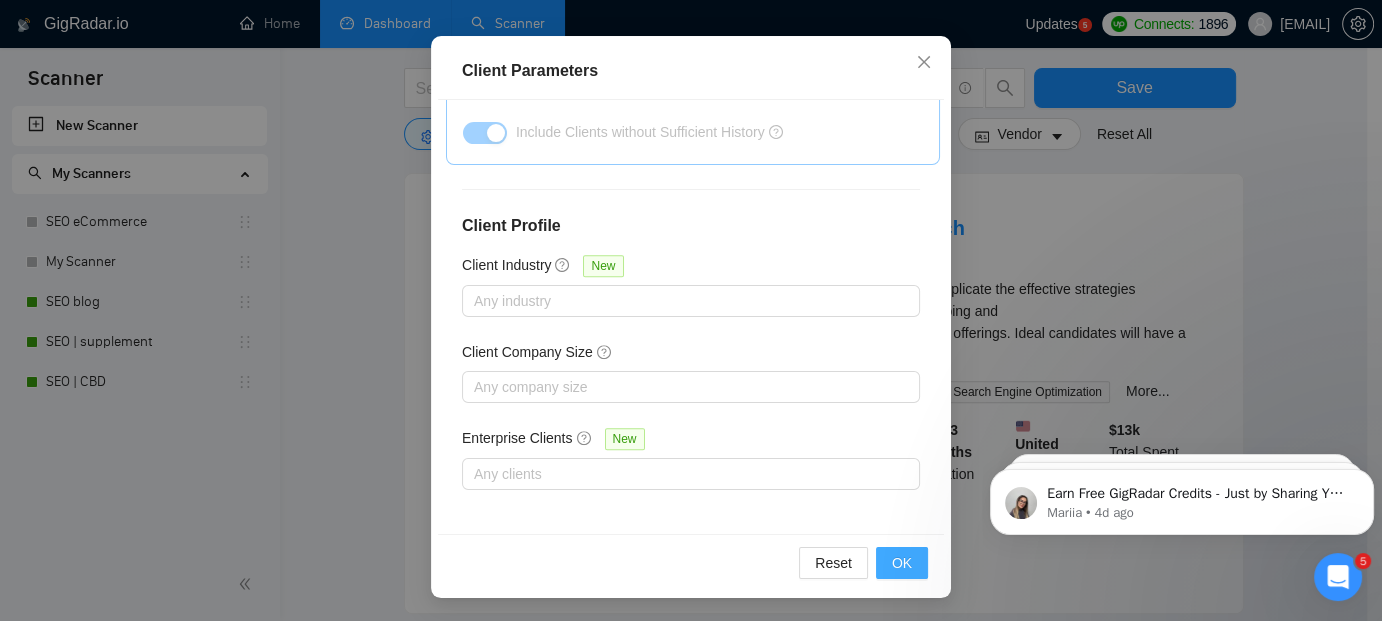 click on "OK" at bounding box center (902, 563) 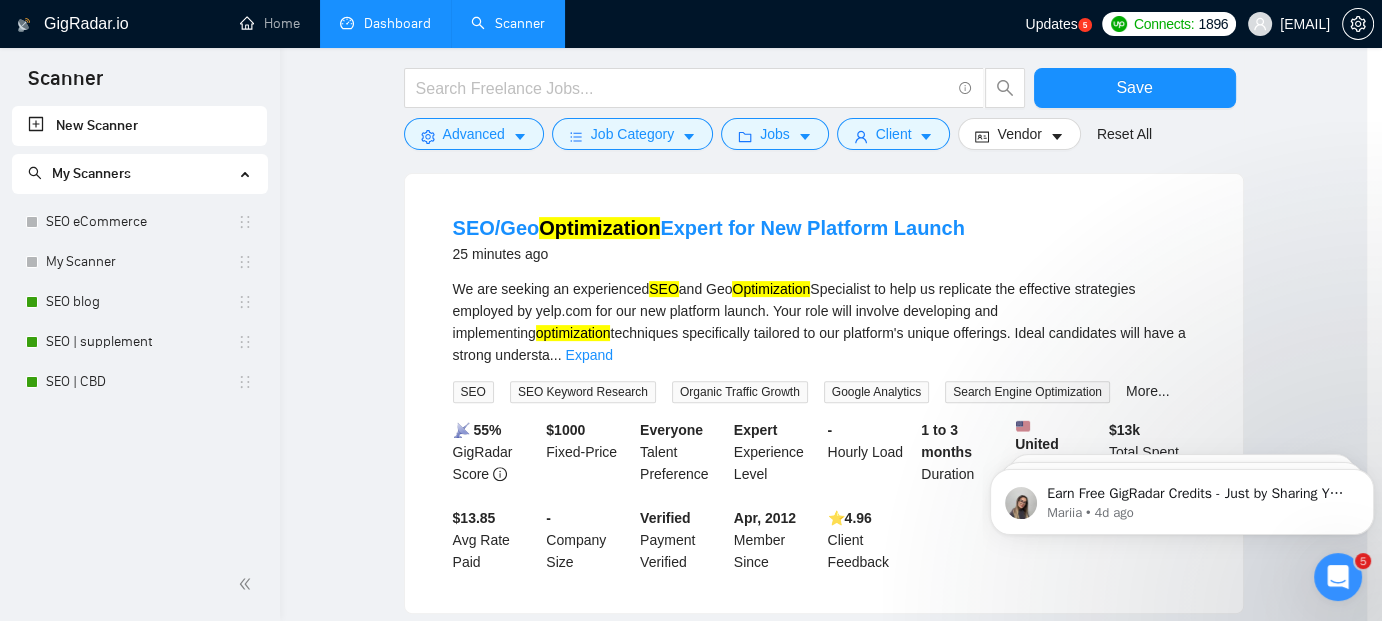 scroll, scrollTop: 85, scrollLeft: 0, axis: vertical 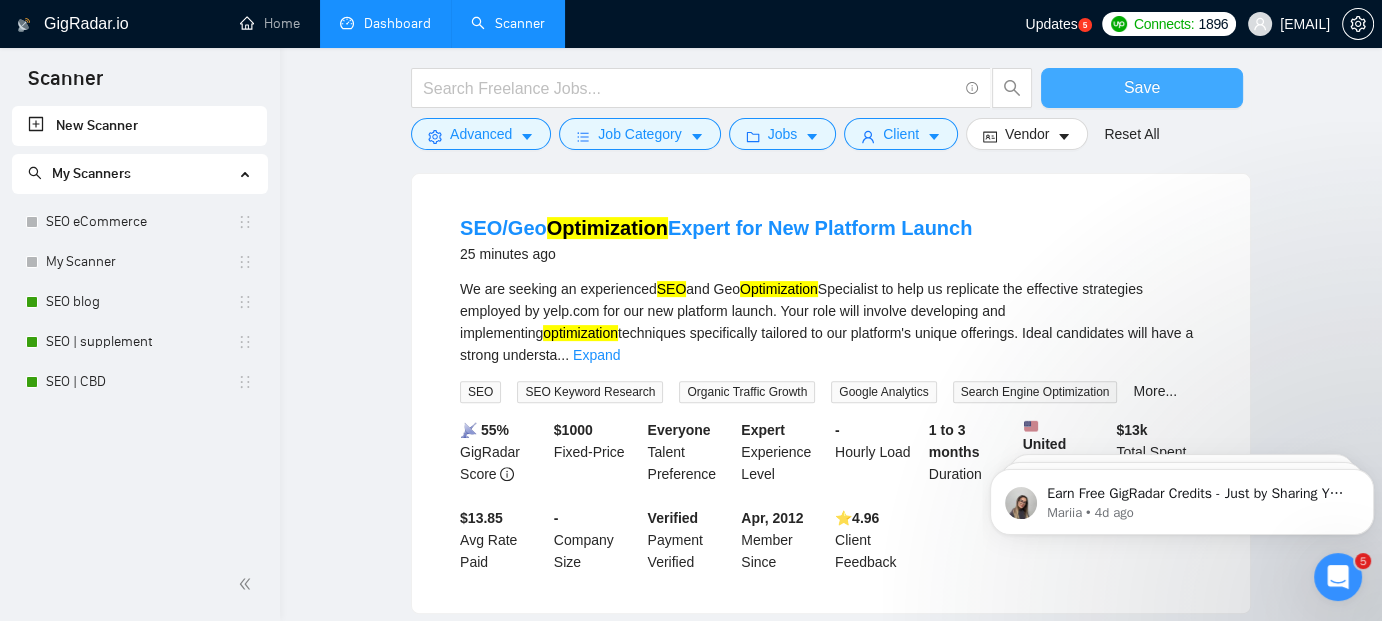 click on "Save" at bounding box center (1142, 88) 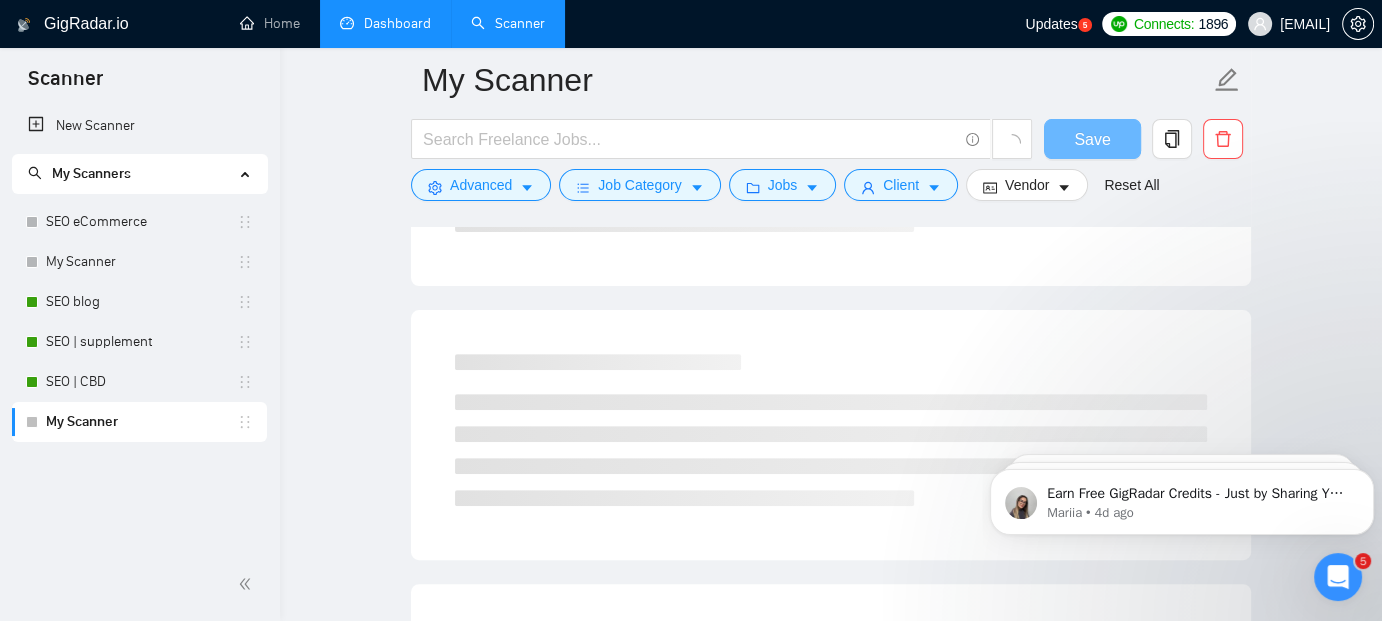 scroll, scrollTop: 93, scrollLeft: 0, axis: vertical 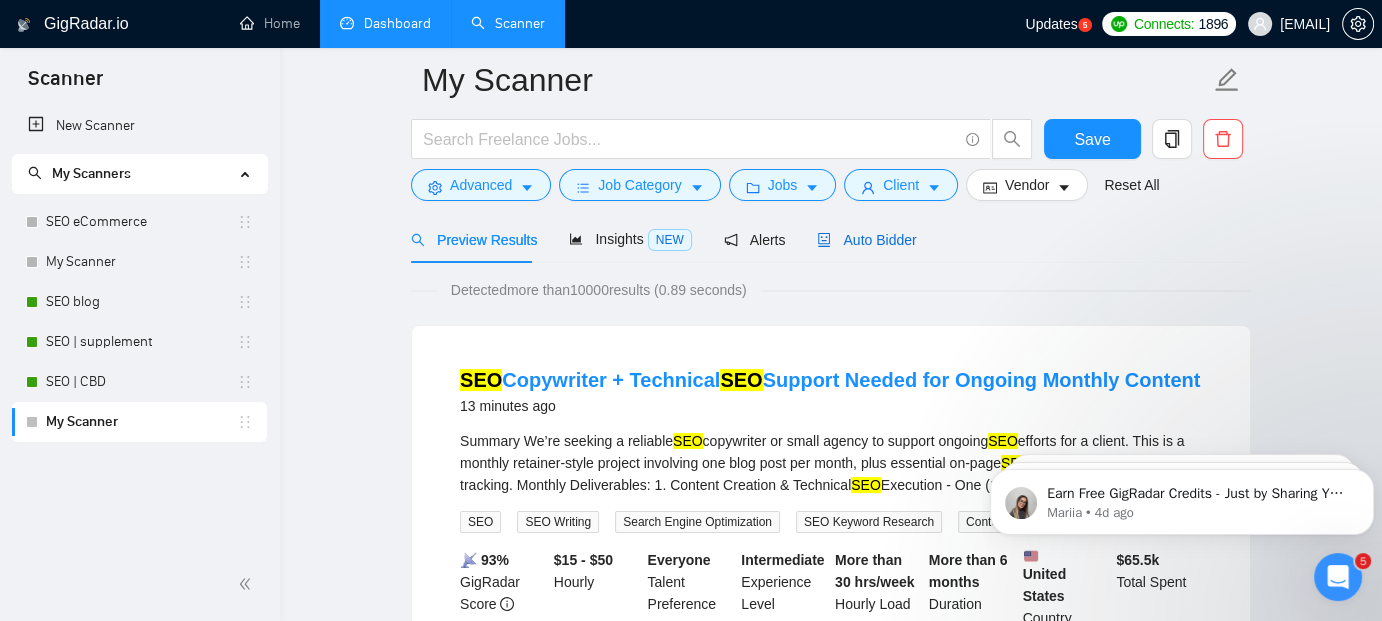 click on "Auto Bidder" at bounding box center [866, 240] 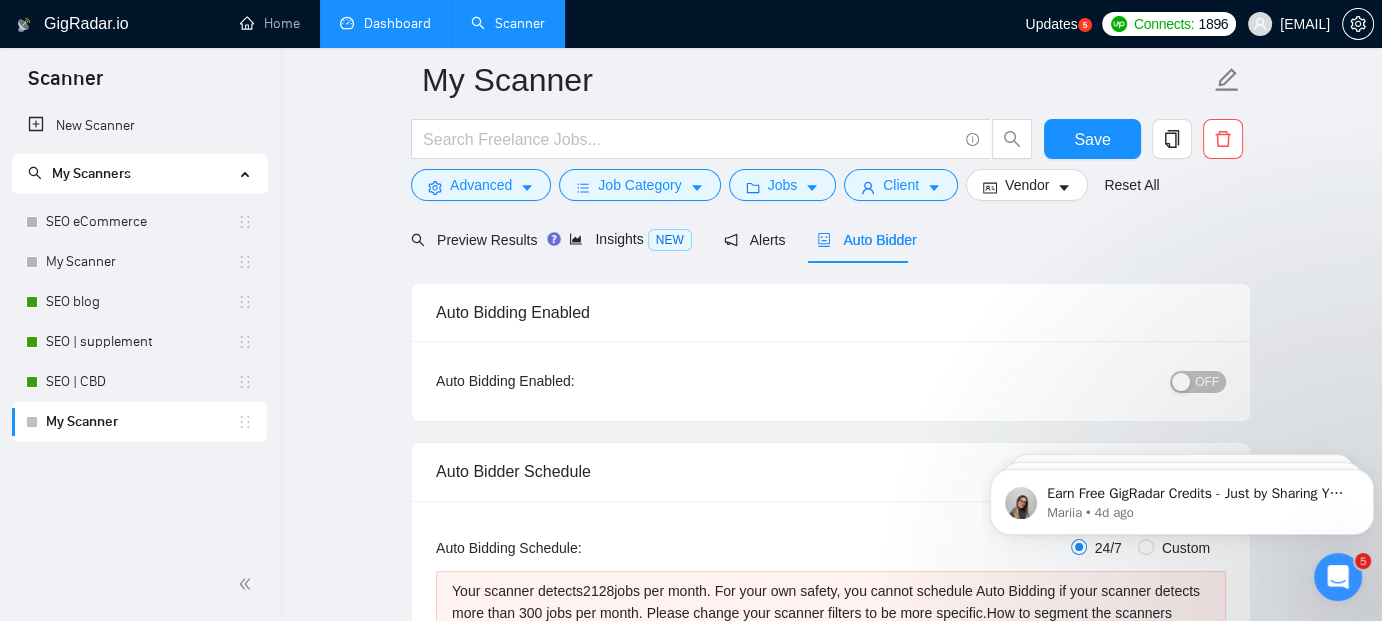 type 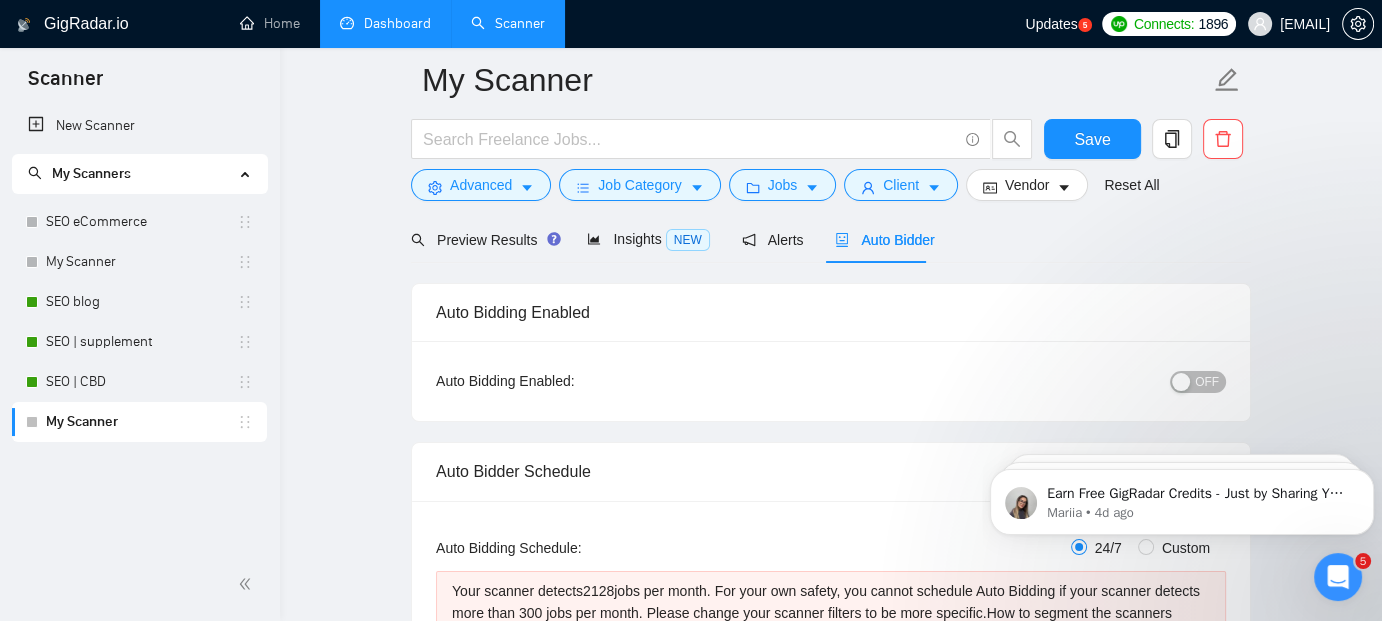 click at bounding box center [1181, 382] 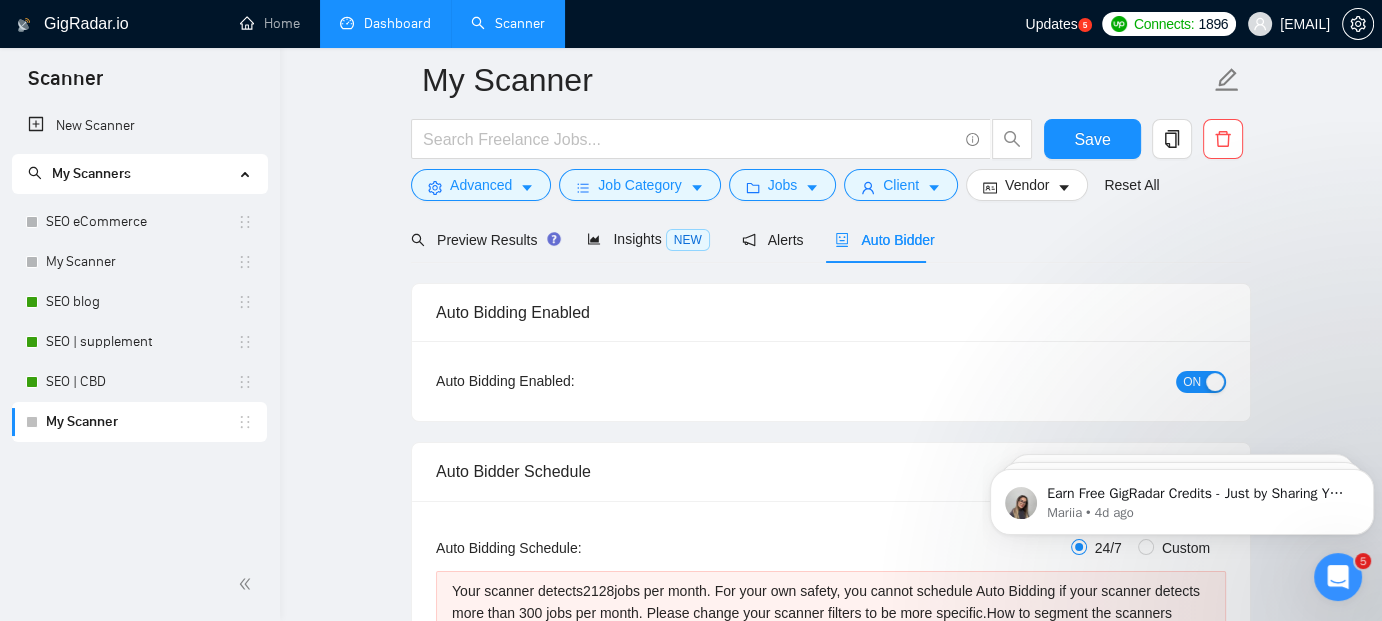 click on "My Scanner Save Advanced   Job Category   Jobs   Client   Vendor   Reset All Preview Results Insights NEW Alerts Auto Bidder Auto Bidding Enabled Auto Bidding Enabled: ON Auto Bidder Schedule Auto Bidding Type: Automated (recommended) Semi-automated Auto Bidding Schedule: 24/7 Custom Custom Auto Bidder Schedule Repeat every week on Monday Tuesday Wednesday Thursday Friday Saturday Sunday Active Hours ( [TIMEZONE] ): From: To: ( 24  hours) [TIMEZONE] Your scanner detects  [NUMBER]  jobs per month. For your own safety, you cannot schedule Auto Bidding if your scanner detects more than 300 jobs per month. Please change your scanner filters to be more specific.  How to segment the scanners Auto Bidding Type Select your bidding algorithm: Choose the algorithm for you bidding. The price per proposal does not include your connects expenditure. Template Bidder Works great for narrow segments and short cover letters that don't change. 0.50  credits / proposal Sardor AI 🤖 1.00  credits / proposal 👑" at bounding box center (831, 2684) 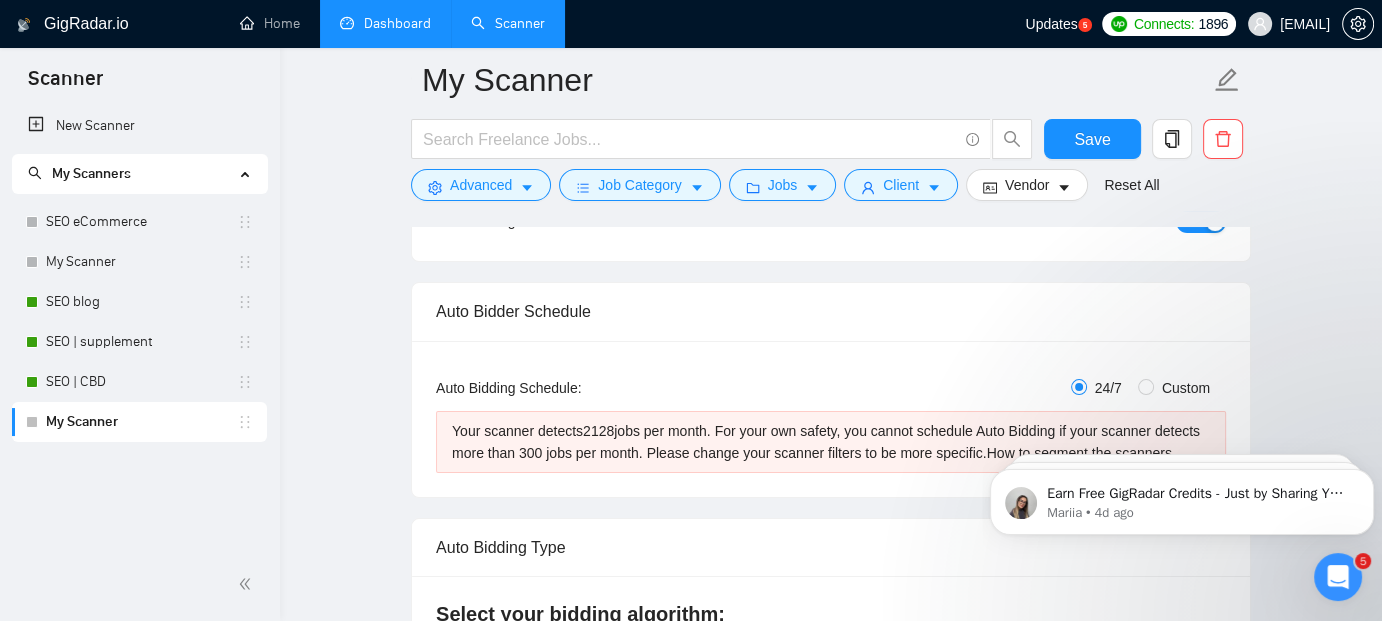 scroll, scrollTop: 213, scrollLeft: 0, axis: vertical 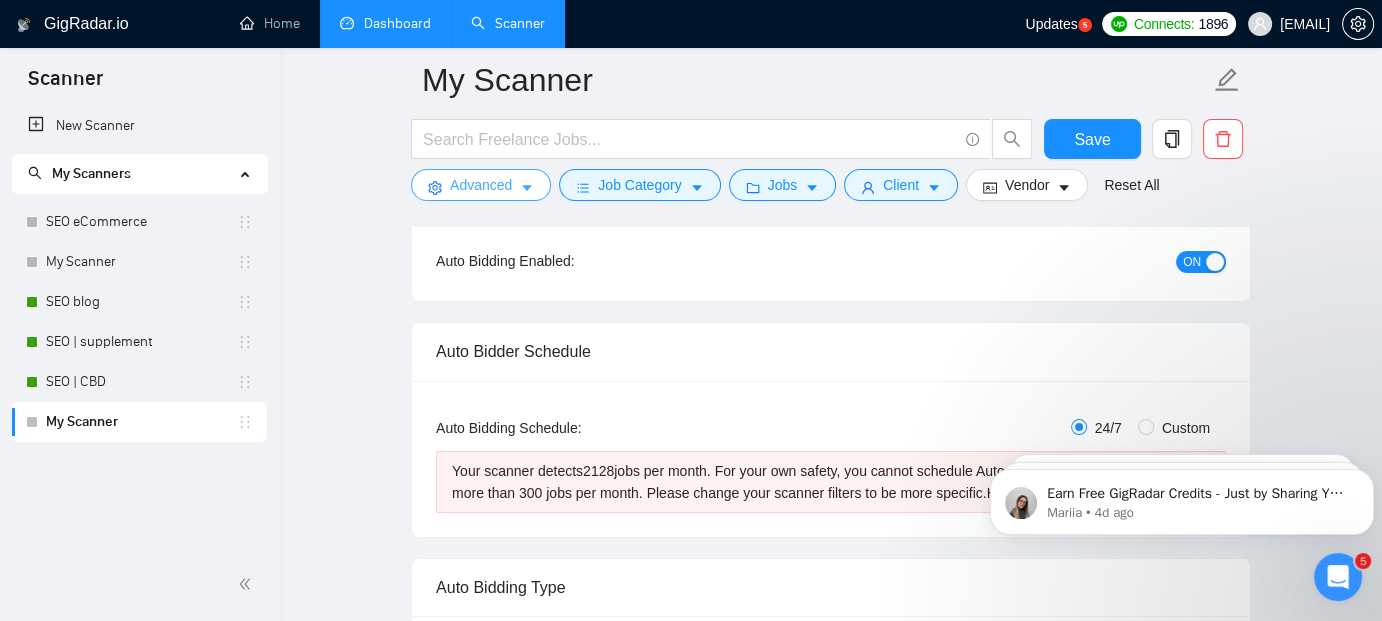 click on "Advanced" at bounding box center (481, 185) 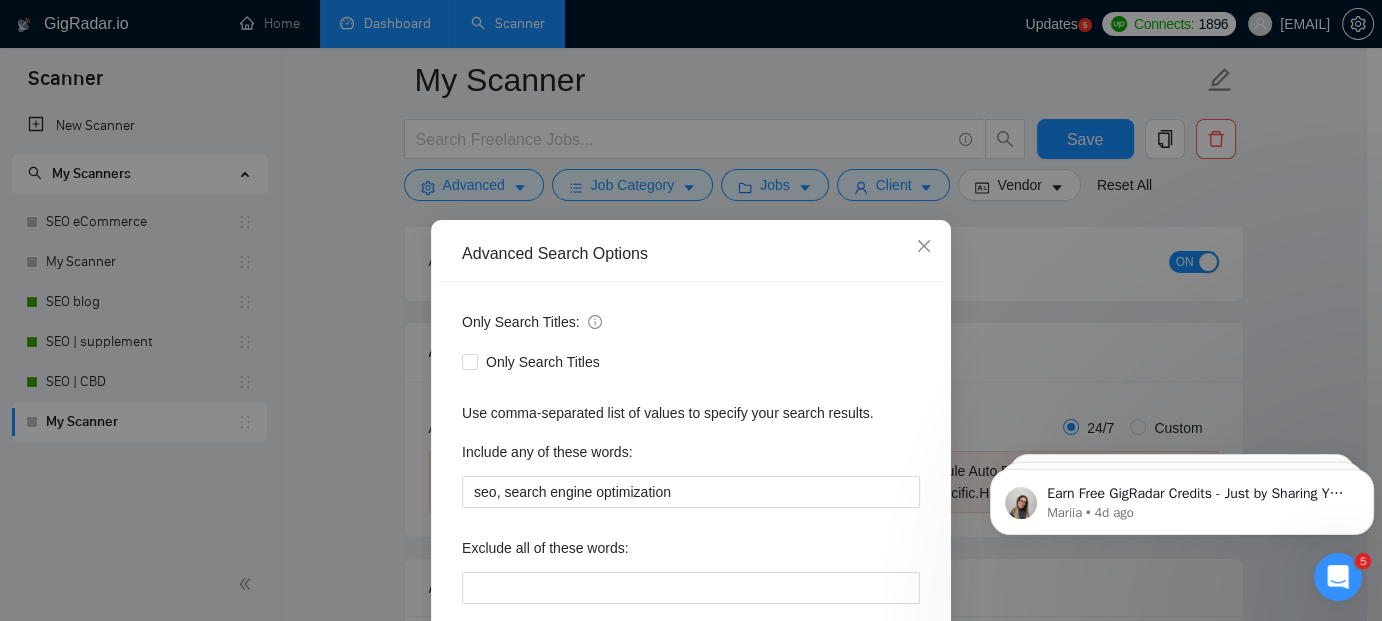 click on "Advanced Search Options Only Search Titles:   Only Search Titles Use comma-separated list of values to specify your search results. Include any of these words: seo, search engine optimization Exclude all of these words: Include skills list in the search:   Also  search  on Skills Reset OK" at bounding box center [691, 310] 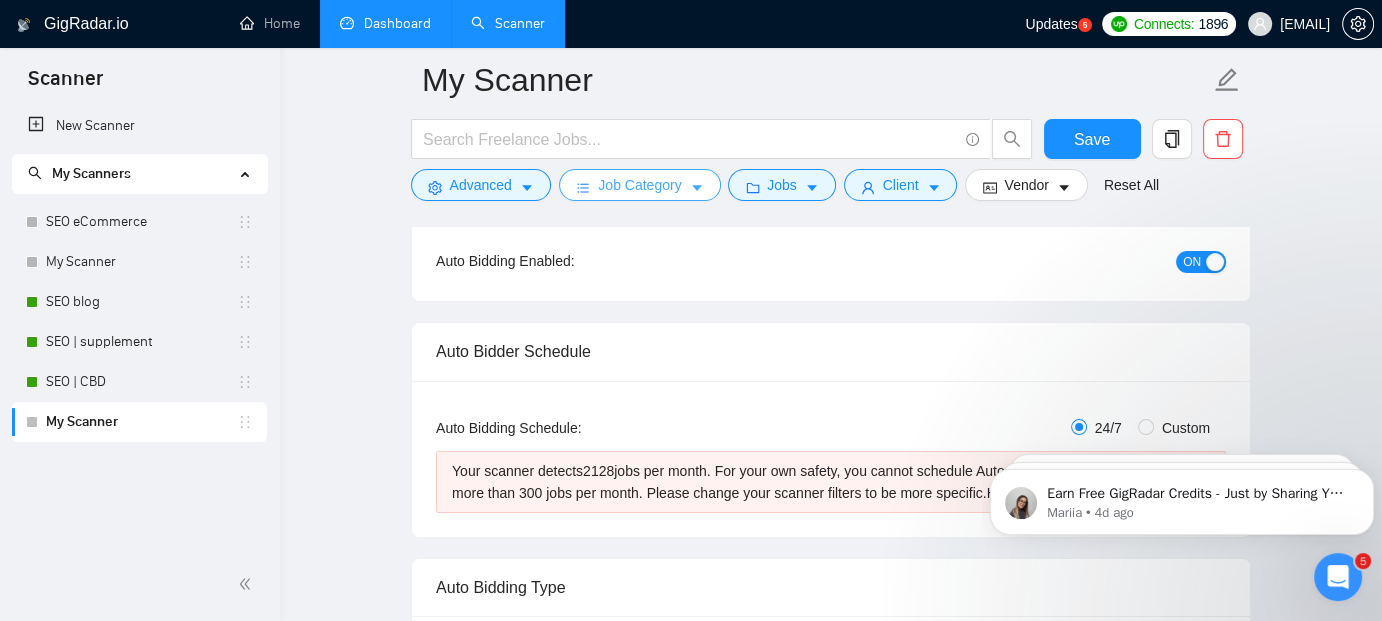 click on "Job Category" at bounding box center [639, 185] 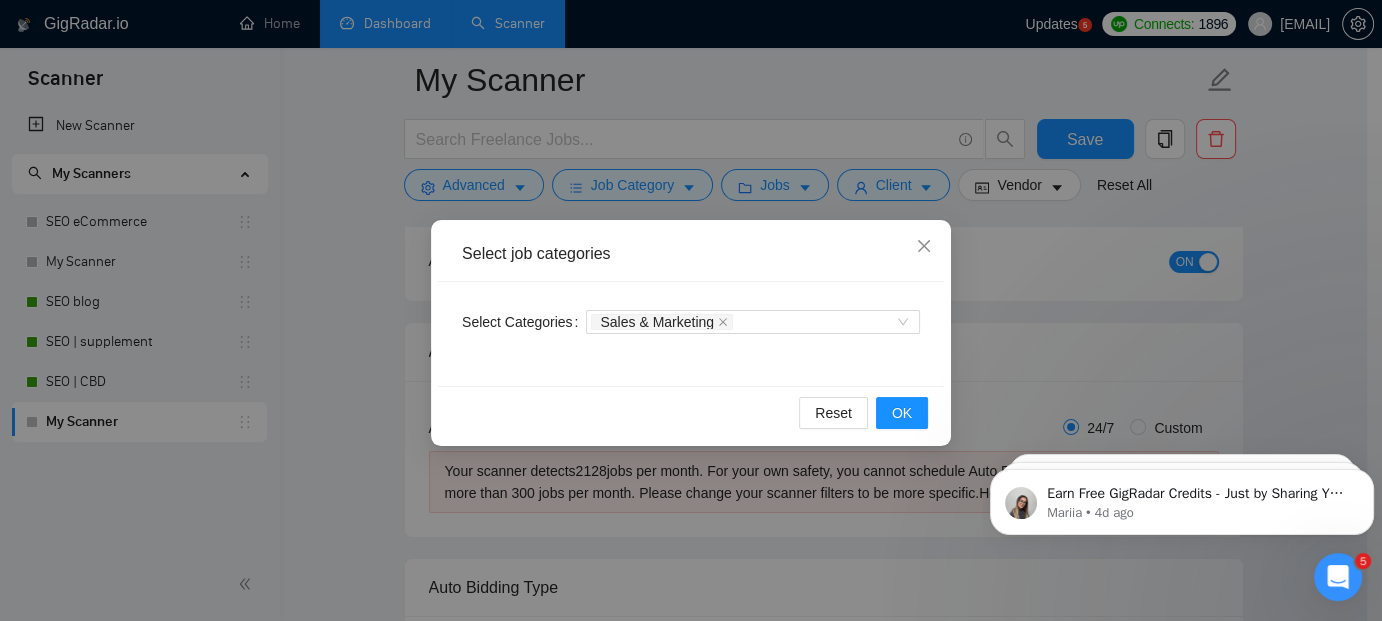 click on "Select job categories Select Categories Sales & Marketing   Reset OK" at bounding box center (691, 310) 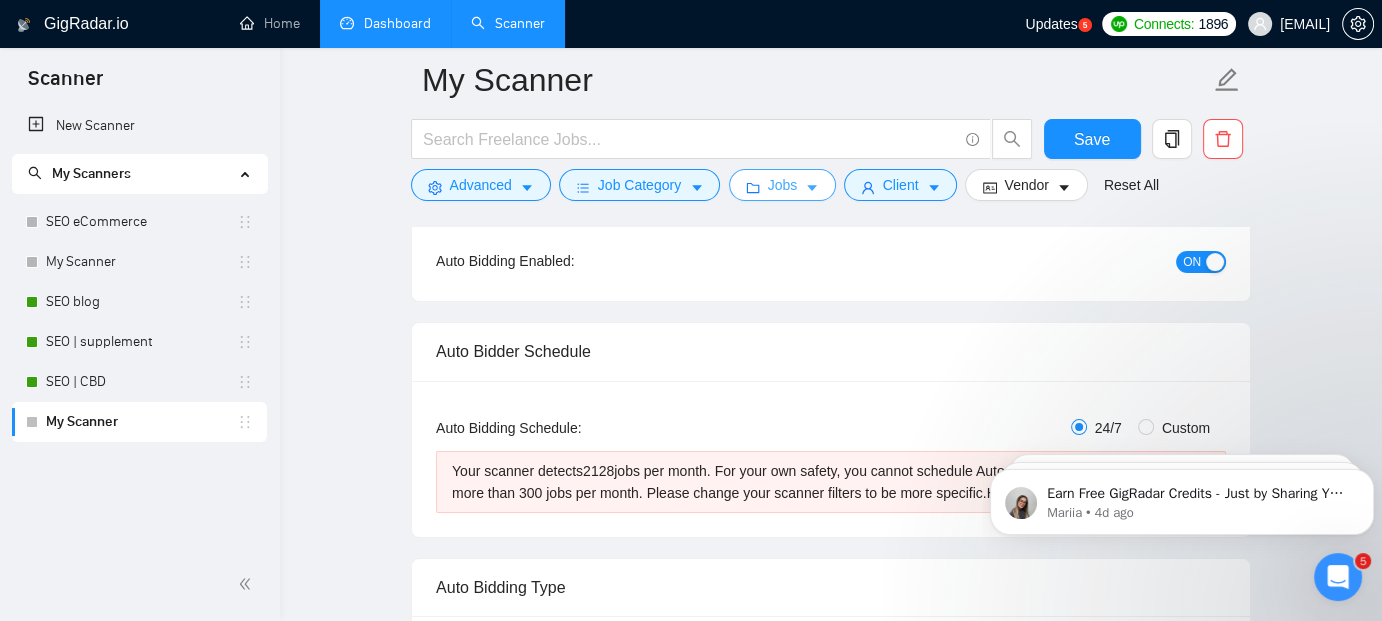 click on "Jobs" at bounding box center [783, 185] 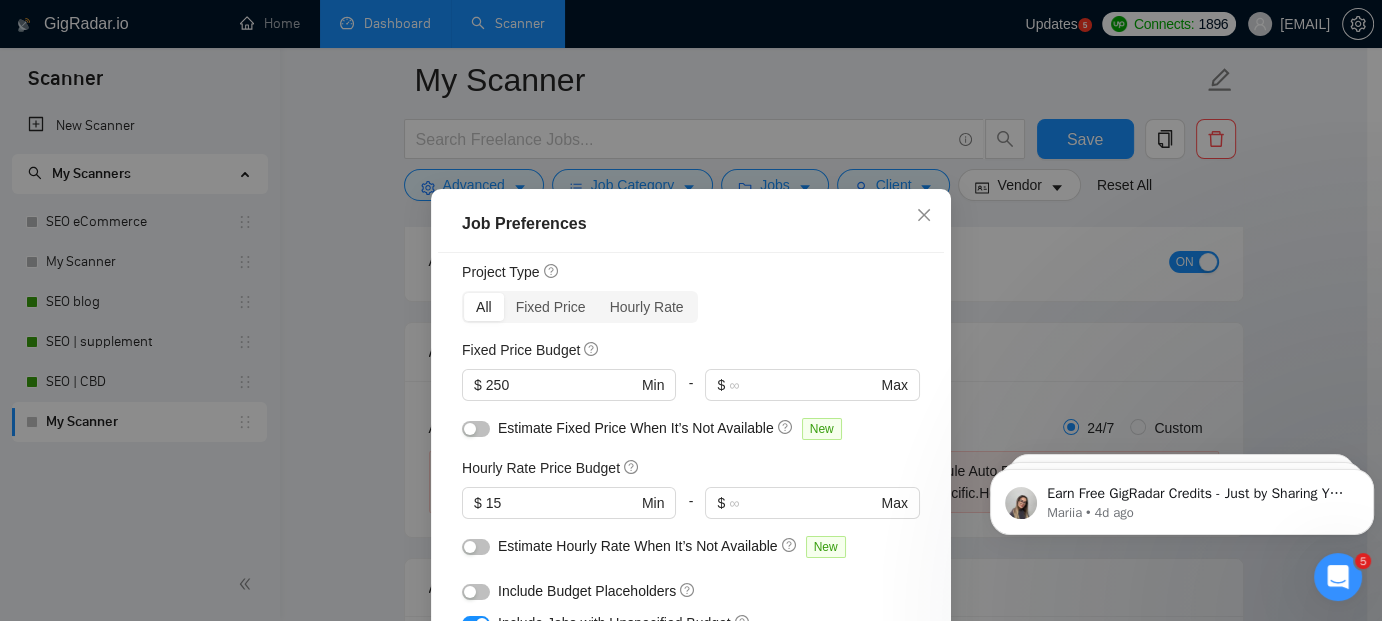 scroll, scrollTop: 50, scrollLeft: 0, axis: vertical 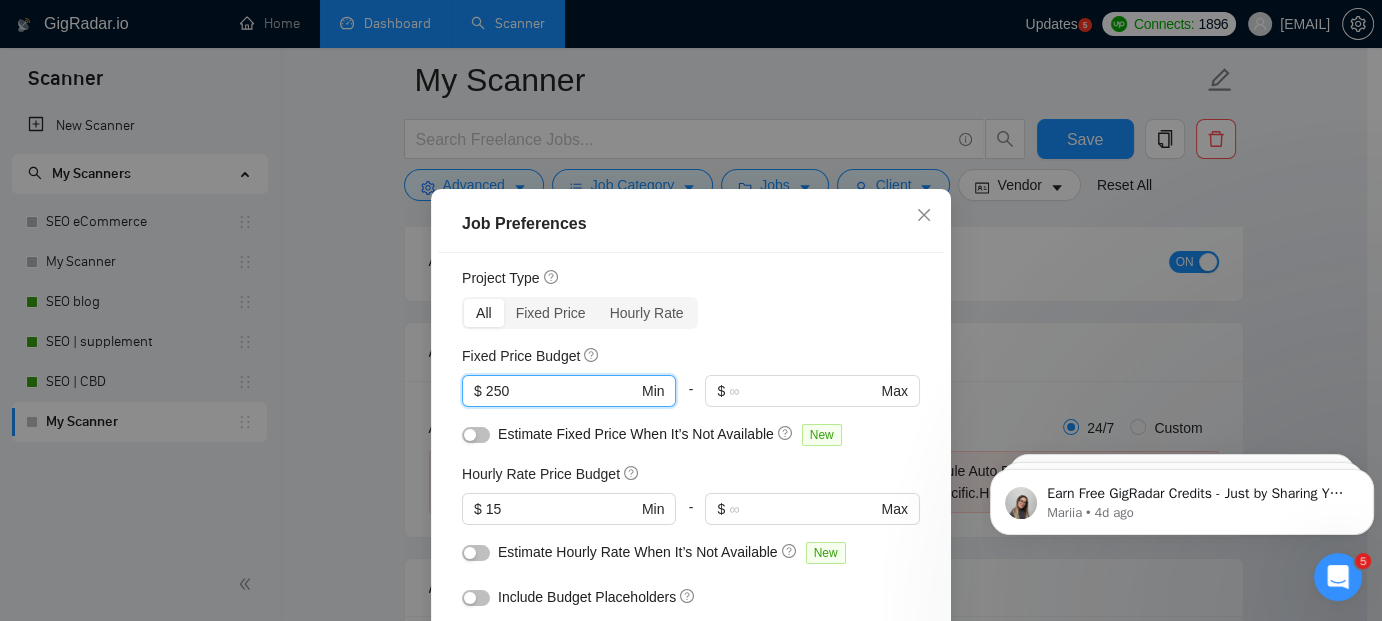 drag, startPoint x: 511, startPoint y: 395, endPoint x: 447, endPoint y: 392, distance: 64.070274 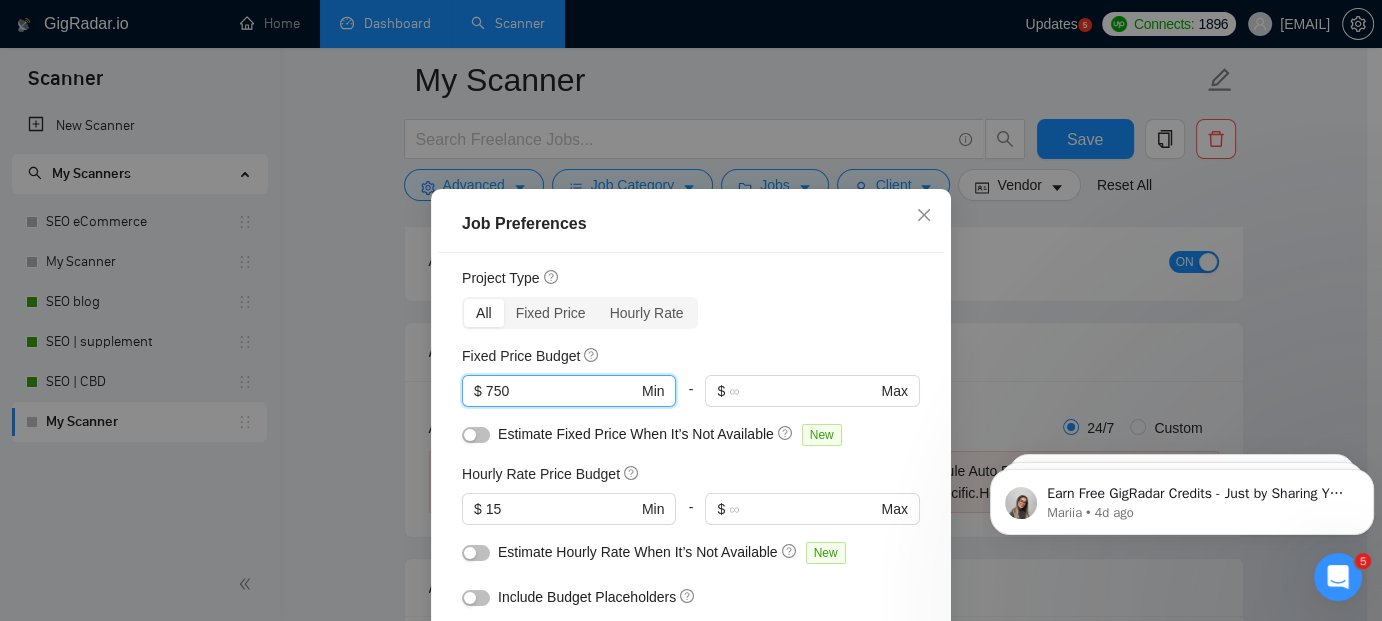 type on "750" 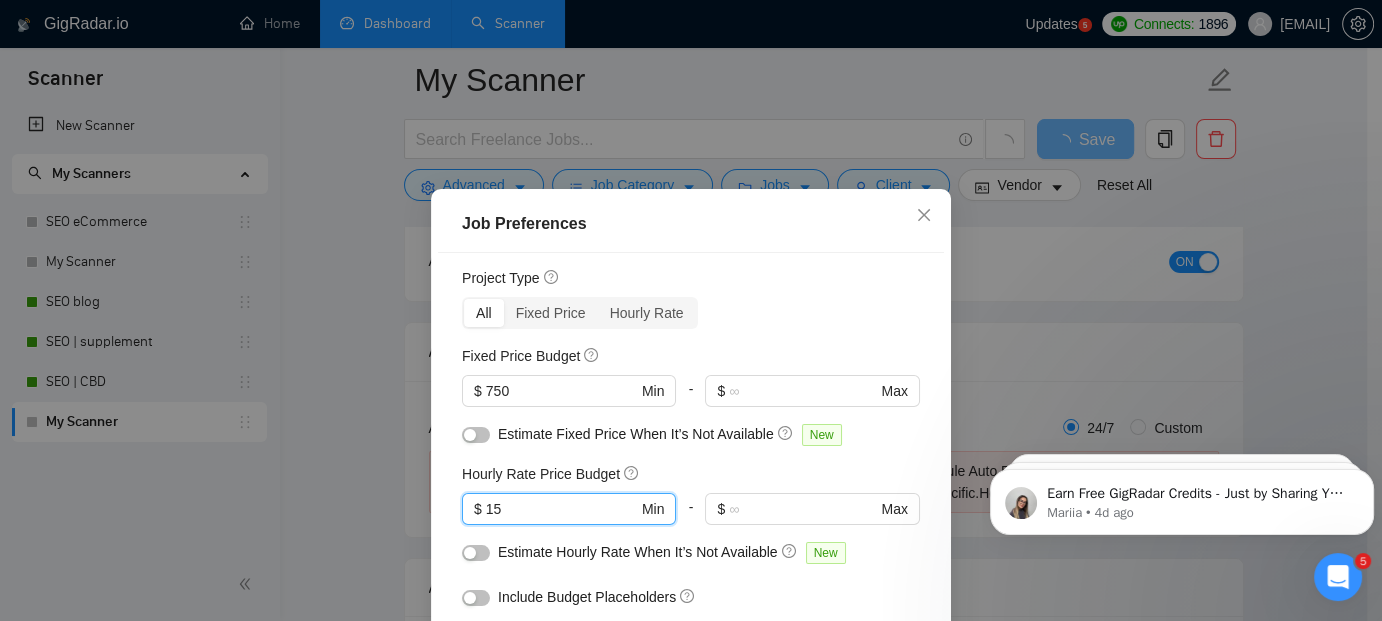 drag, startPoint x: 502, startPoint y: 501, endPoint x: 448, endPoint y: 515, distance: 55.7853 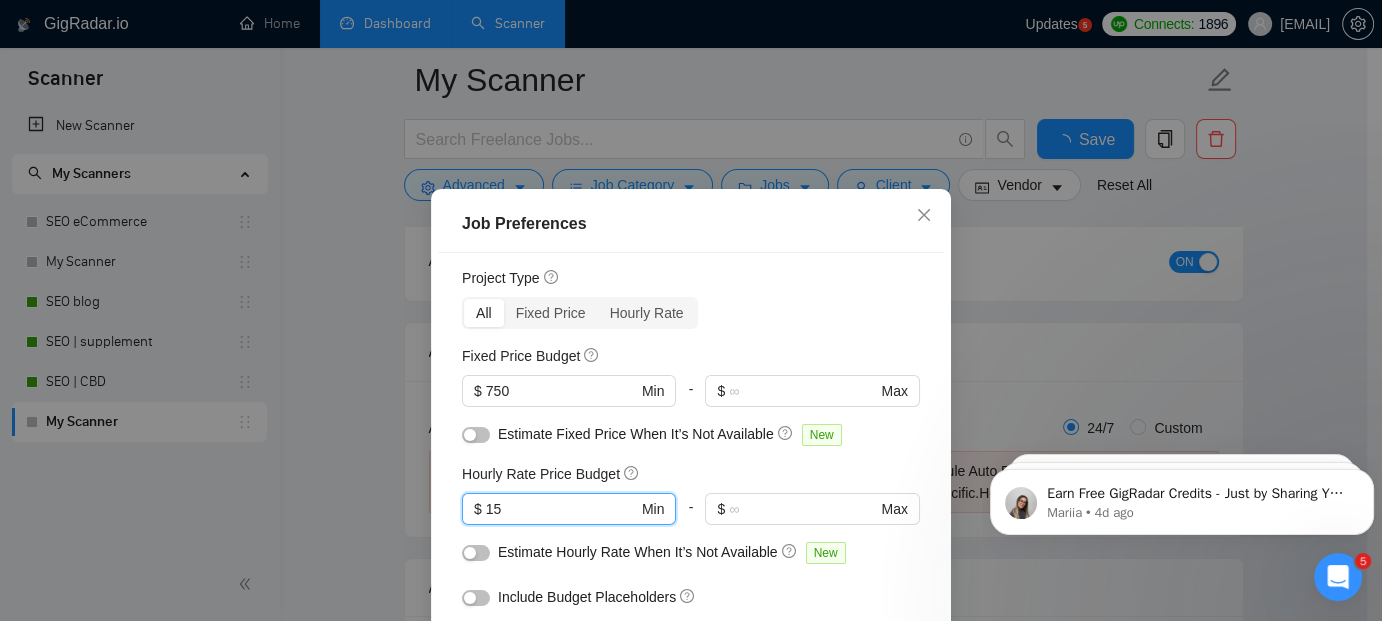 type 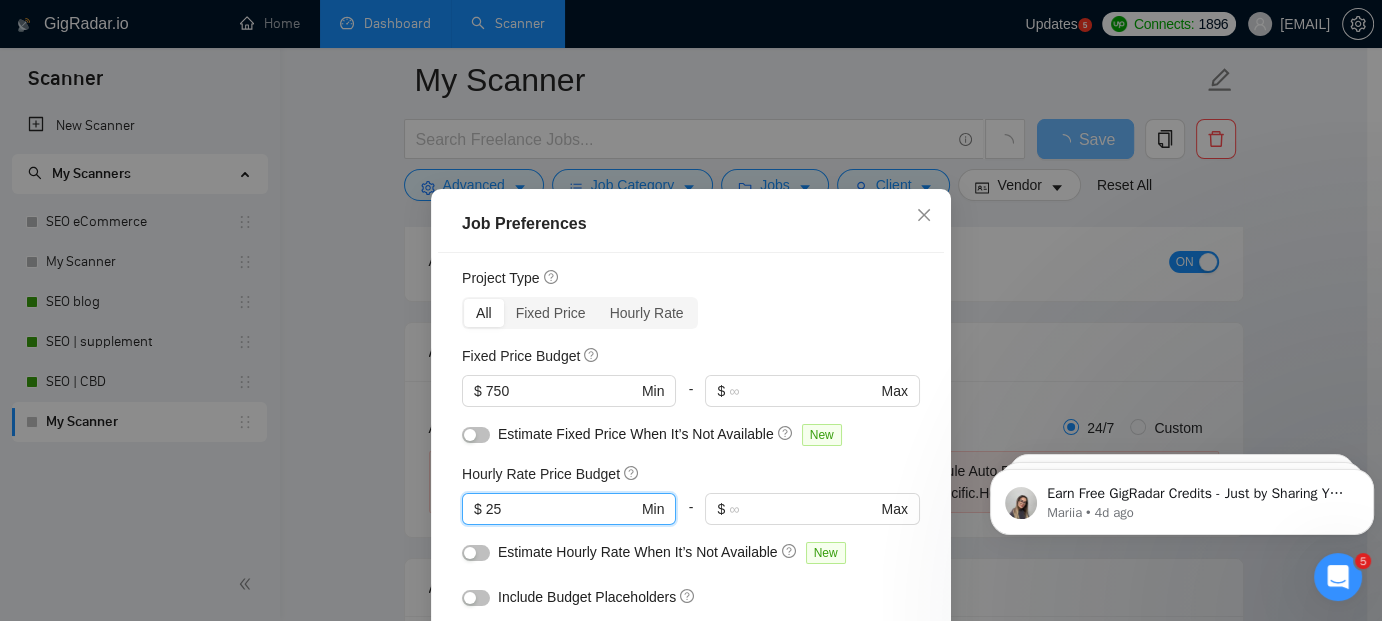 type on "25" 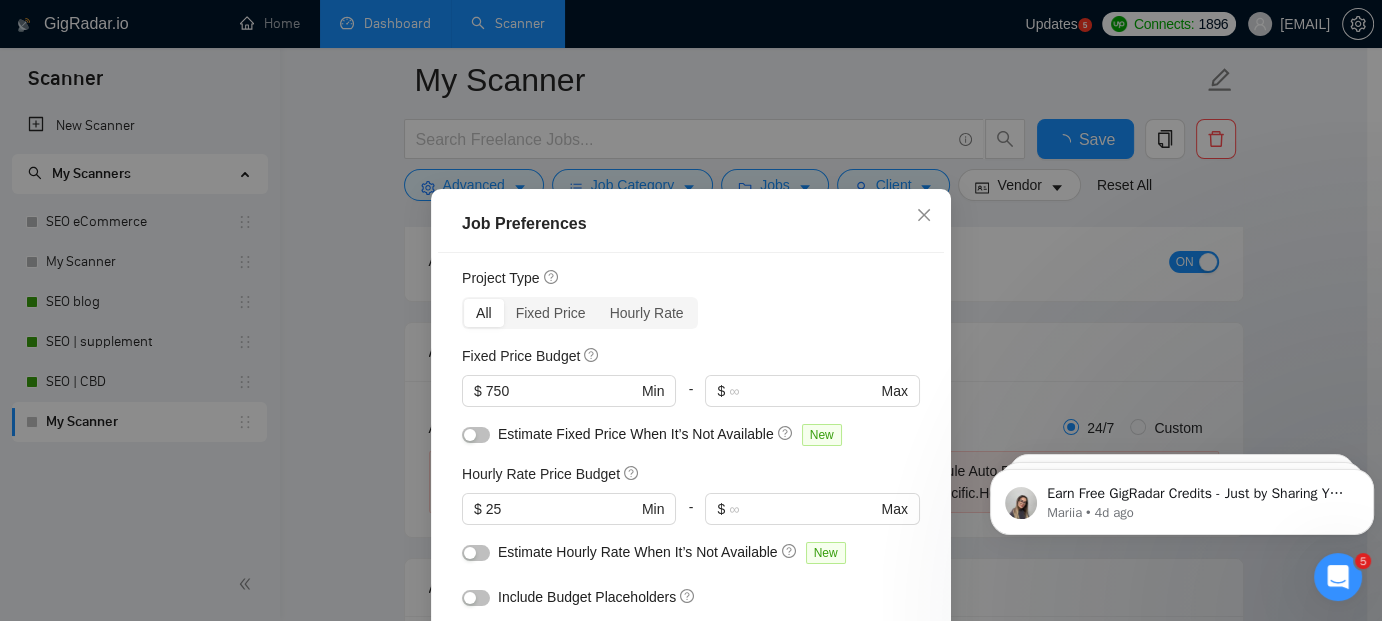 type 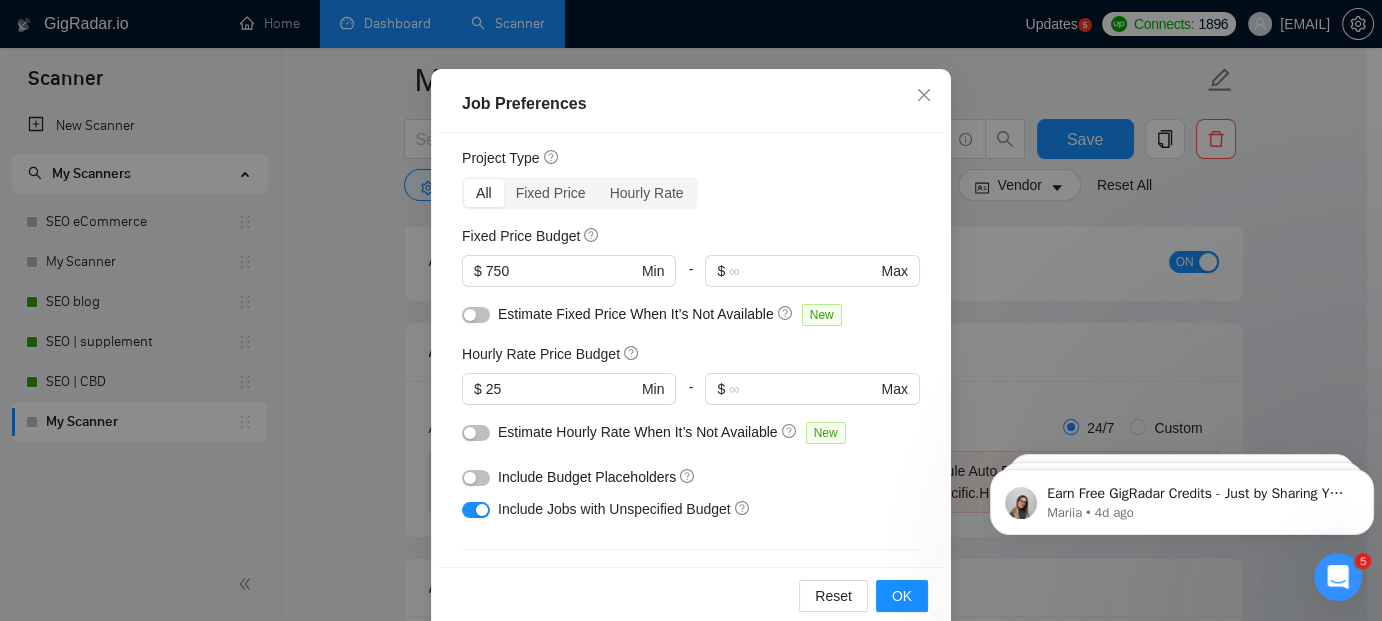 scroll, scrollTop: 153, scrollLeft: 0, axis: vertical 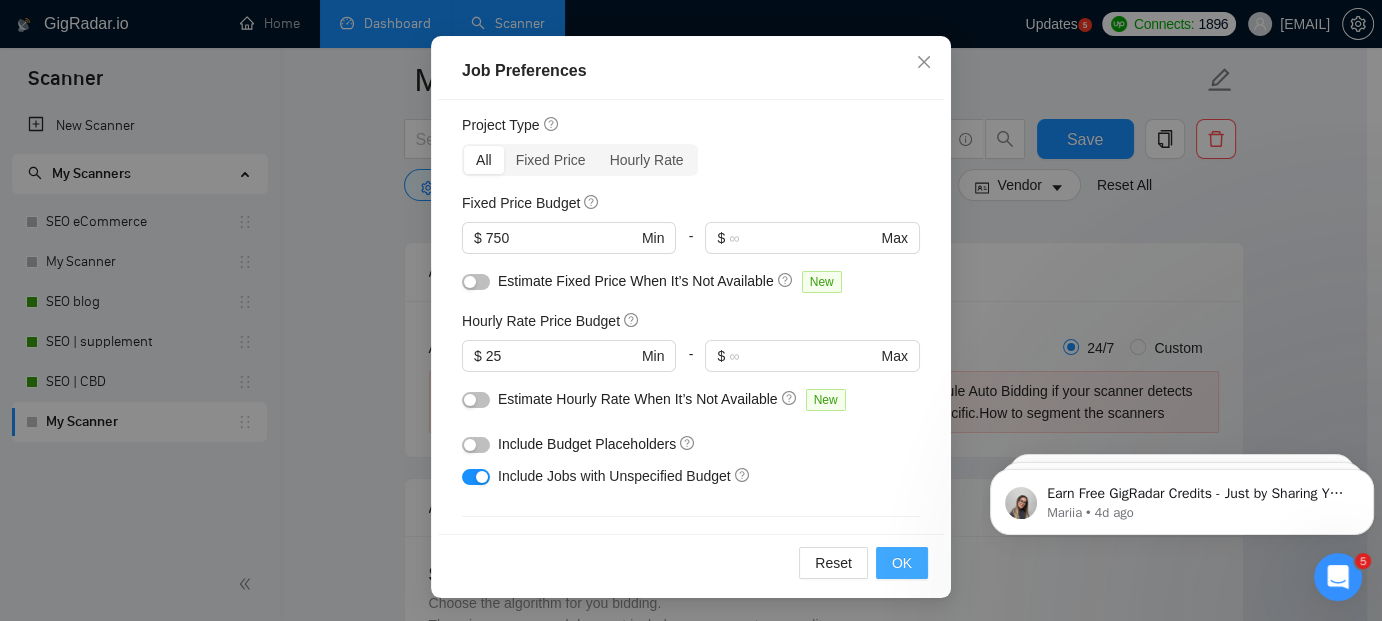 click on "OK" at bounding box center (902, 563) 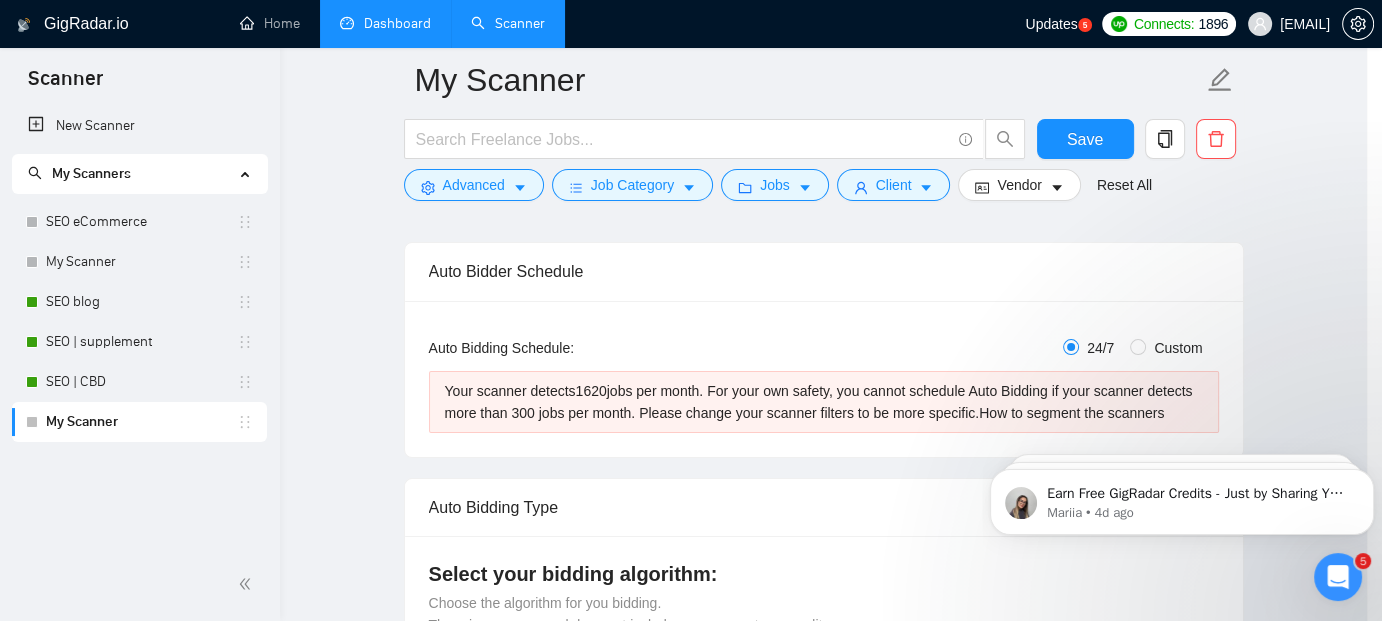 scroll, scrollTop: 85, scrollLeft: 0, axis: vertical 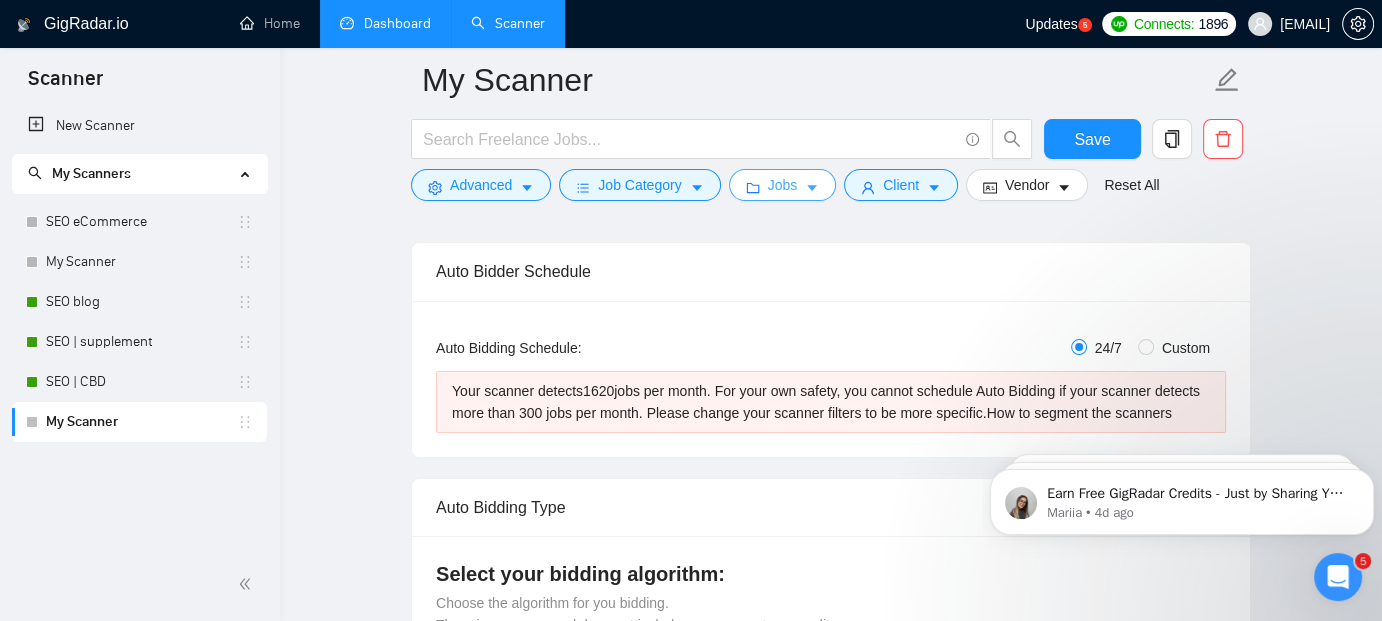 click 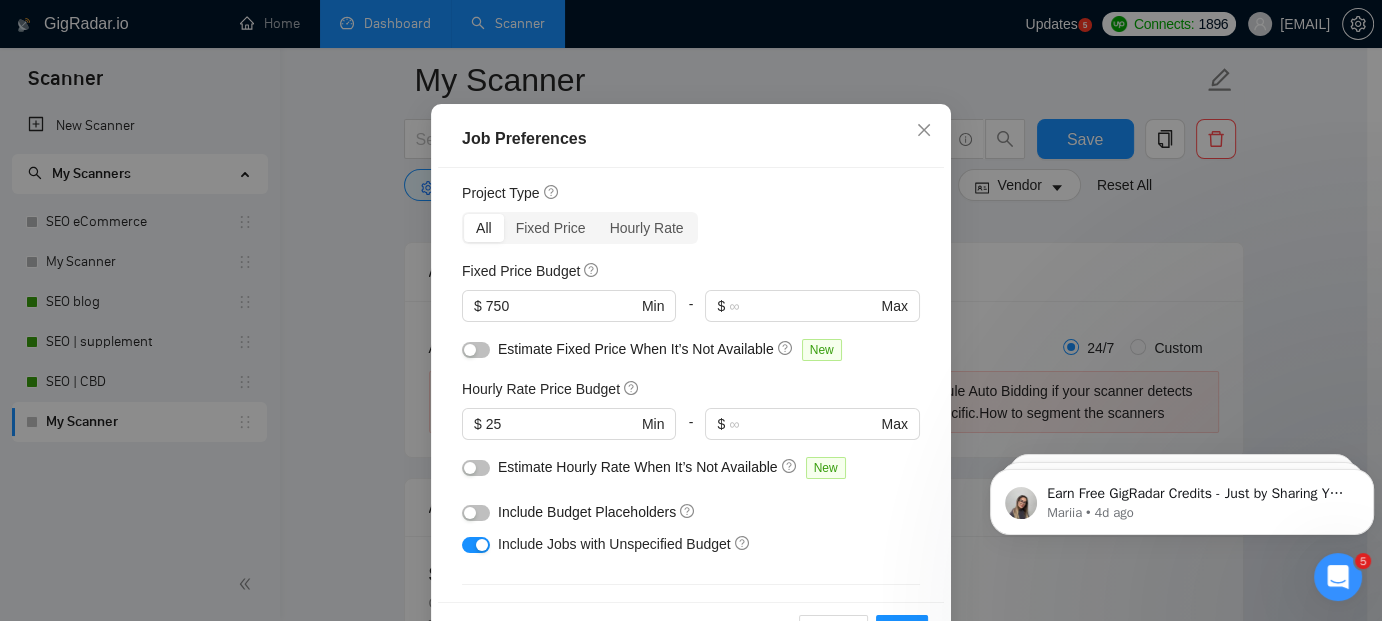 click on "Job Preferences Budget Project Type All Fixed Price Hourly Rate   Fixed Price Budget $ 750 Min - $ Max Estimate Fixed Price When It’s Not Available New   Hourly Rate Price Budget $ 25 Min - $ Max Estimate Hourly Rate When It’s Not Available New Include Budget Placeholders Include Jobs with Unspecified Budget   Connects Price New Min - Max Project Duration   Unspecified Less than 1 month 1 to 3 months 3 to 6 months More than 6 months Hourly Workload   Unspecified <30 hrs/week >30 hrs/week Hours TBD Unsure Job Posting Questions New   Any posting questions Description Preferences Description Size New   Any description size Reset OK" at bounding box center (691, 310) 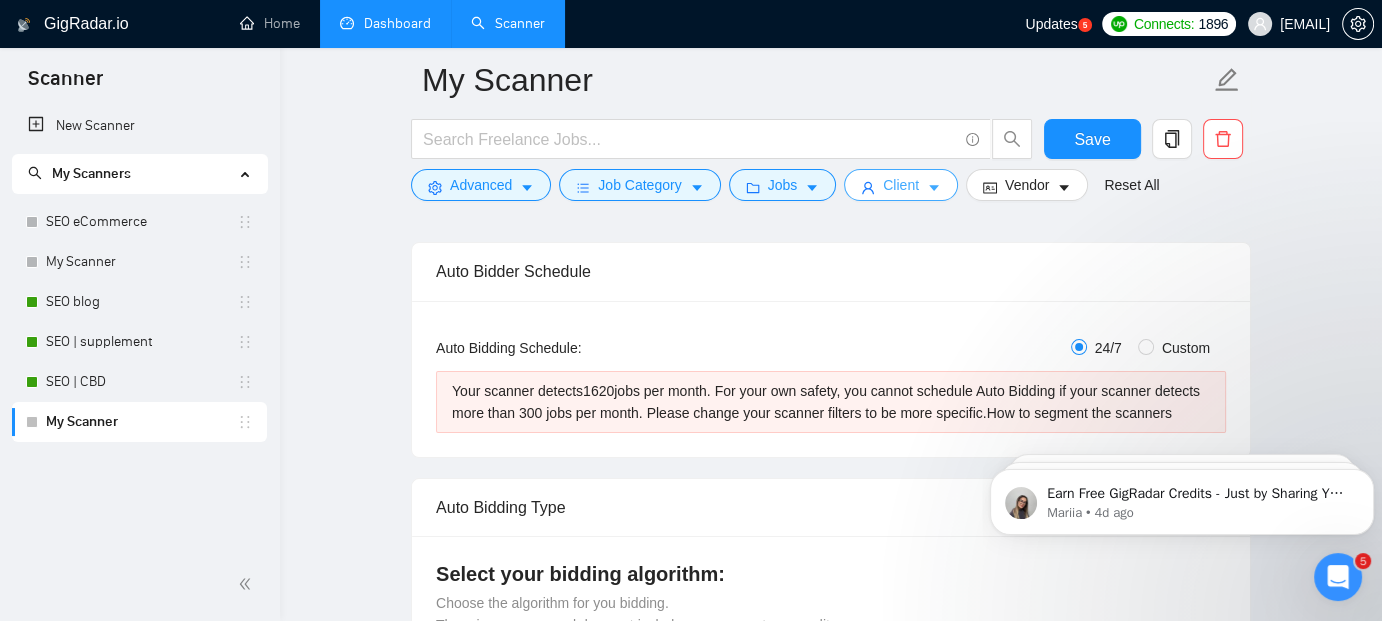 click on "Client" at bounding box center [901, 185] 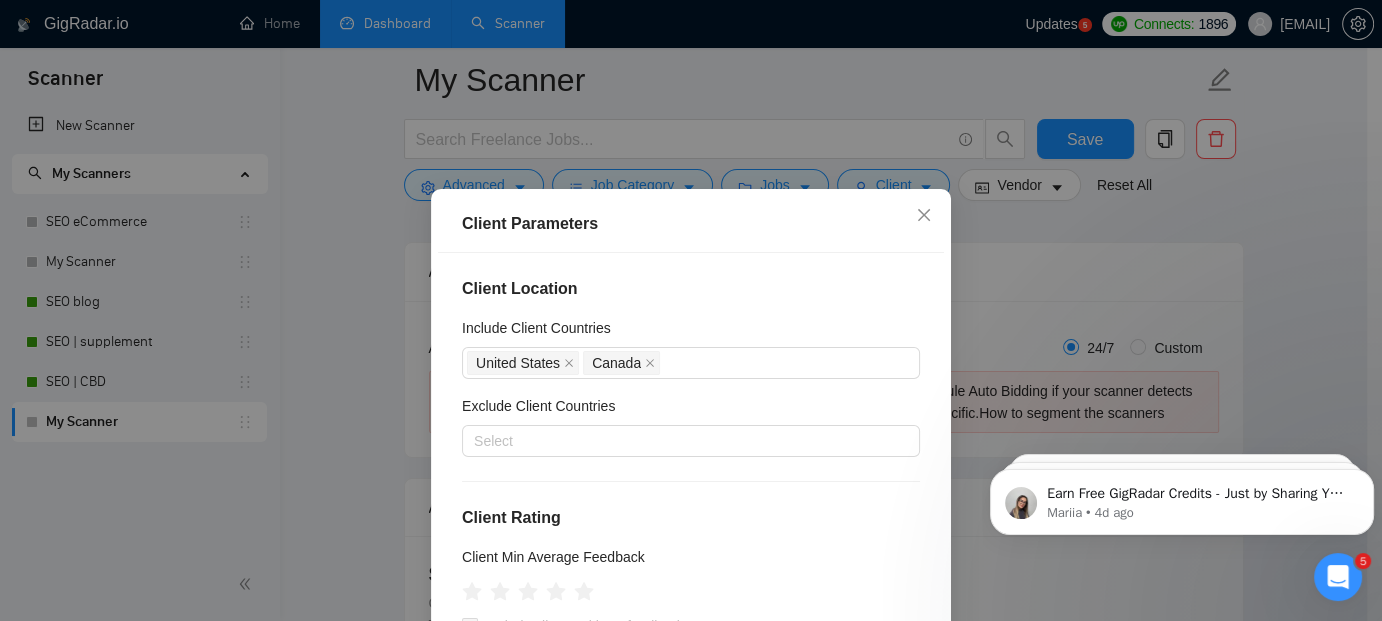 click on "Client Parameters Client Location Include Client Countries United States Canada   Exclude Client Countries   Select Client Rating Client Min Average Feedback Include clients with no feedback Client Payment Details Payment Verified Hire Rate Stats   Client Total Spent $ Min - $ Max Client Hire Rate New   Any hire rate   Avg Hourly Rate Paid New $ Min - $ Max Include Clients without Sufficient History Client Profile Client Industry New   Any industry Client Company Size   Any company size Enterprise Clients New   Any clients Reset OK" at bounding box center [691, 310] 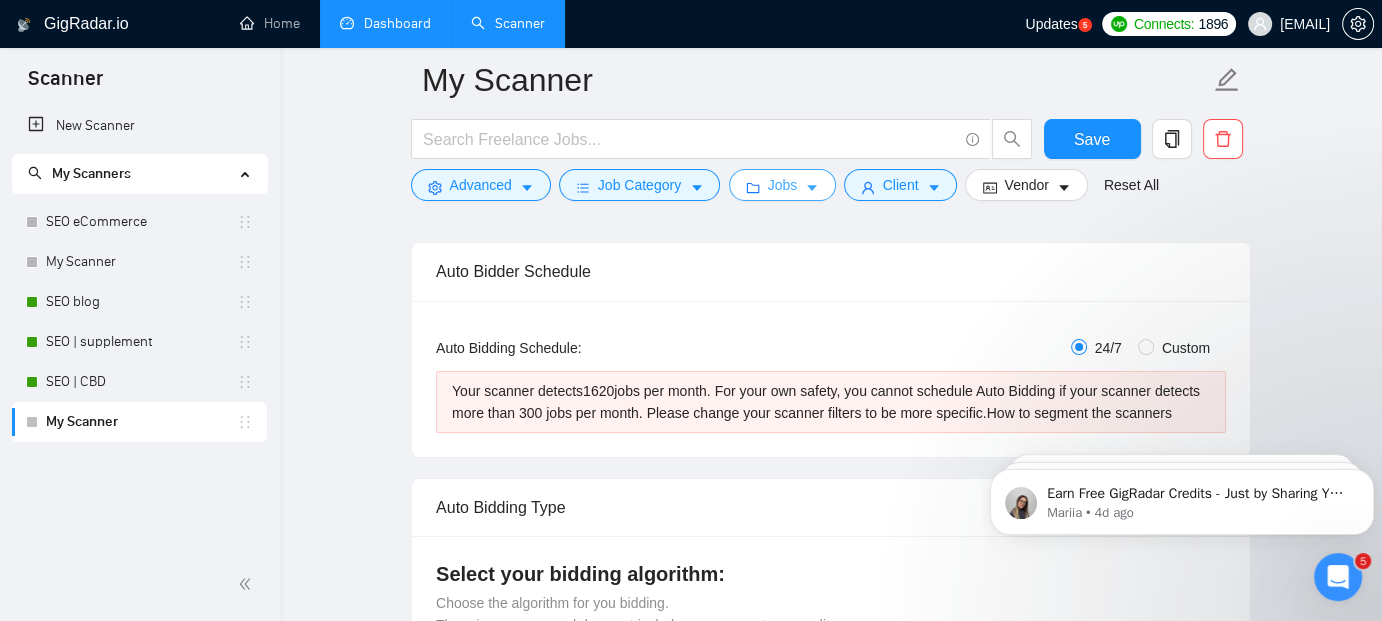 click on "Jobs" at bounding box center [783, 185] 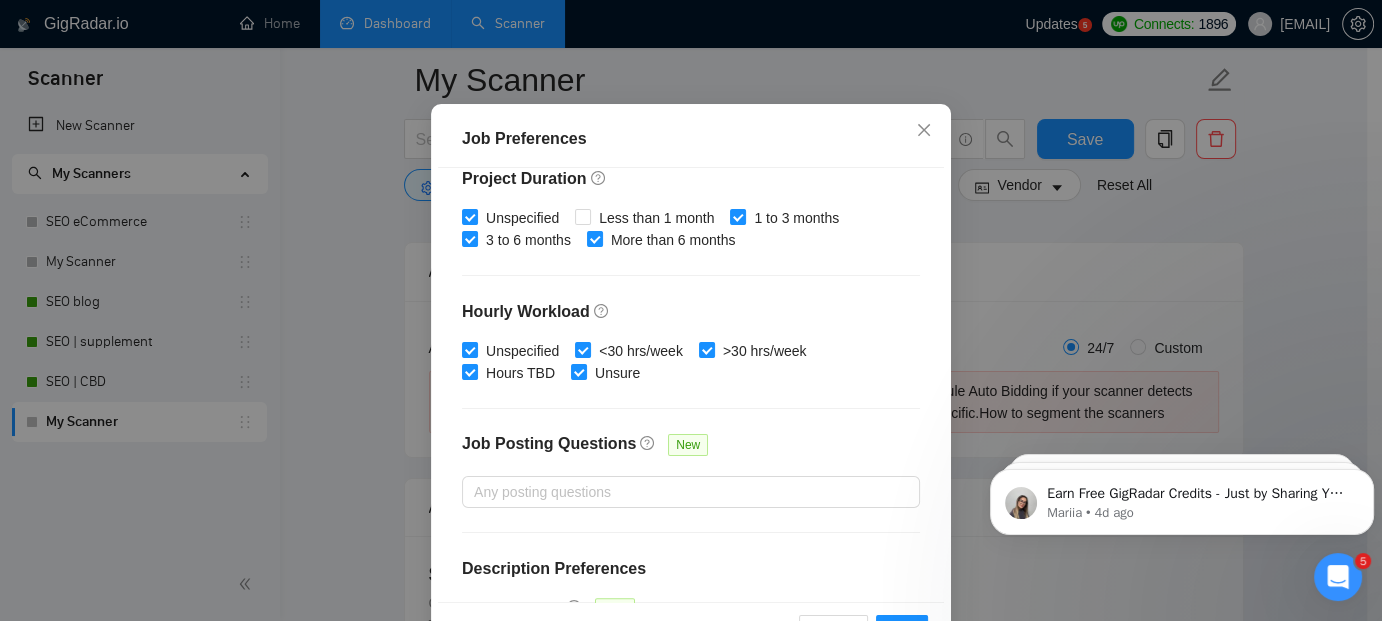 scroll, scrollTop: 692, scrollLeft: 0, axis: vertical 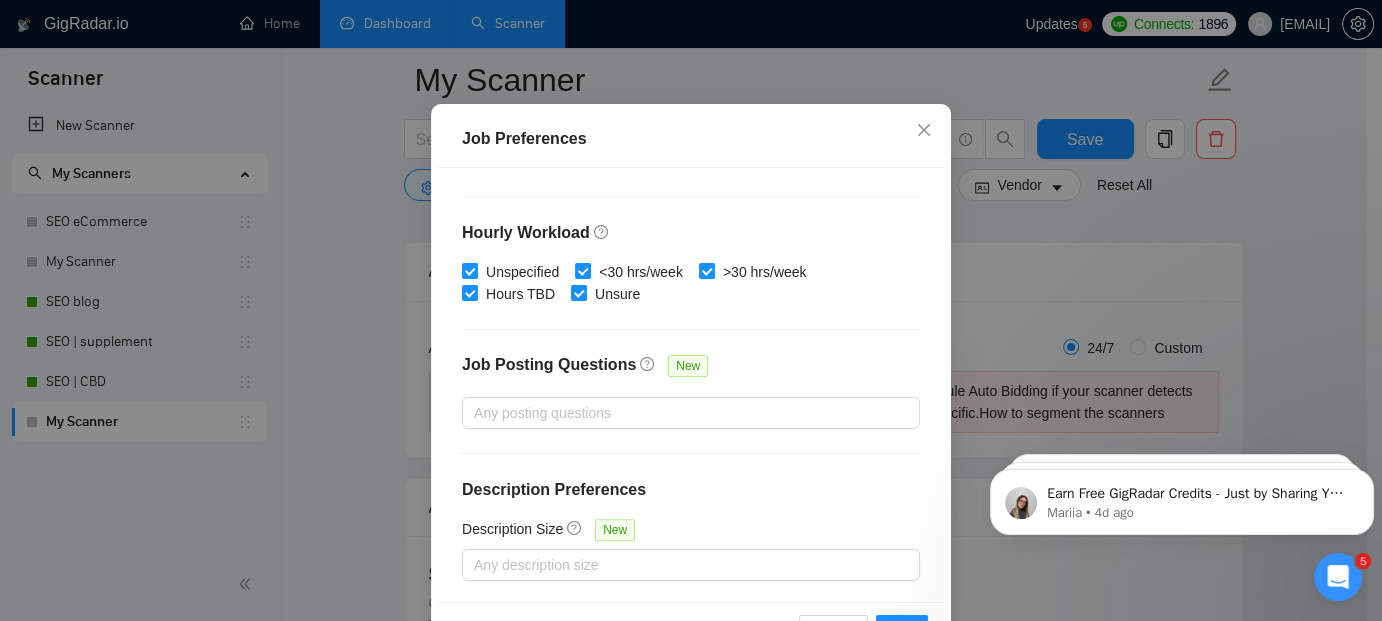 click on "Budget Project Type All Fixed Price Hourly Rate   Fixed Price Budget $ 750 Min - $ Max Estimate Fixed Price When It’s Not Available New   Hourly Rate Price Budget $ 25 Min - $ Max Estimate Hourly Rate When It’s Not Available New Include Budget Placeholders Include Jobs with Unspecified Budget   Connects Price New Min - Max Project Duration   Unspecified Less than 1 month 1 to 3 months 3 to 6 months More than 6 months Hourly Workload   Unspecified <30 hrs/week >30 hrs/week Hours TBD Unsure Job Posting Questions New   Any posting questions Description Preferences Description Size New   Any description size" at bounding box center (691, 385) 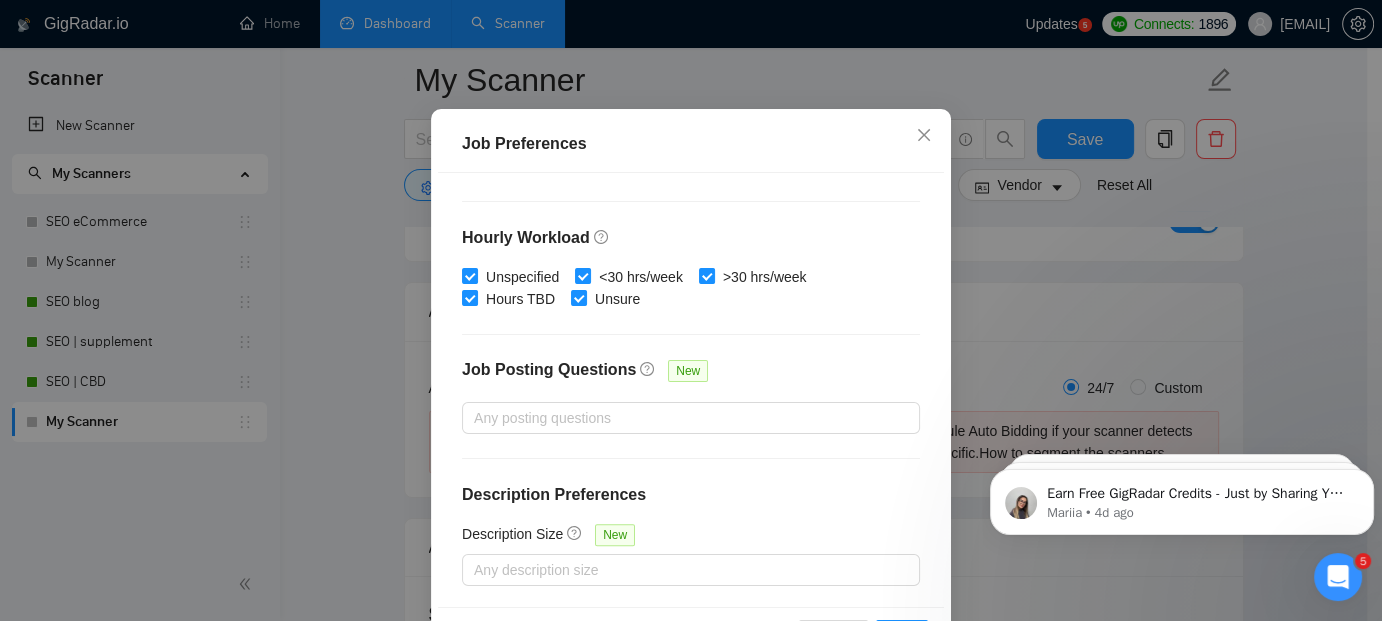 scroll, scrollTop: 153, scrollLeft: 0, axis: vertical 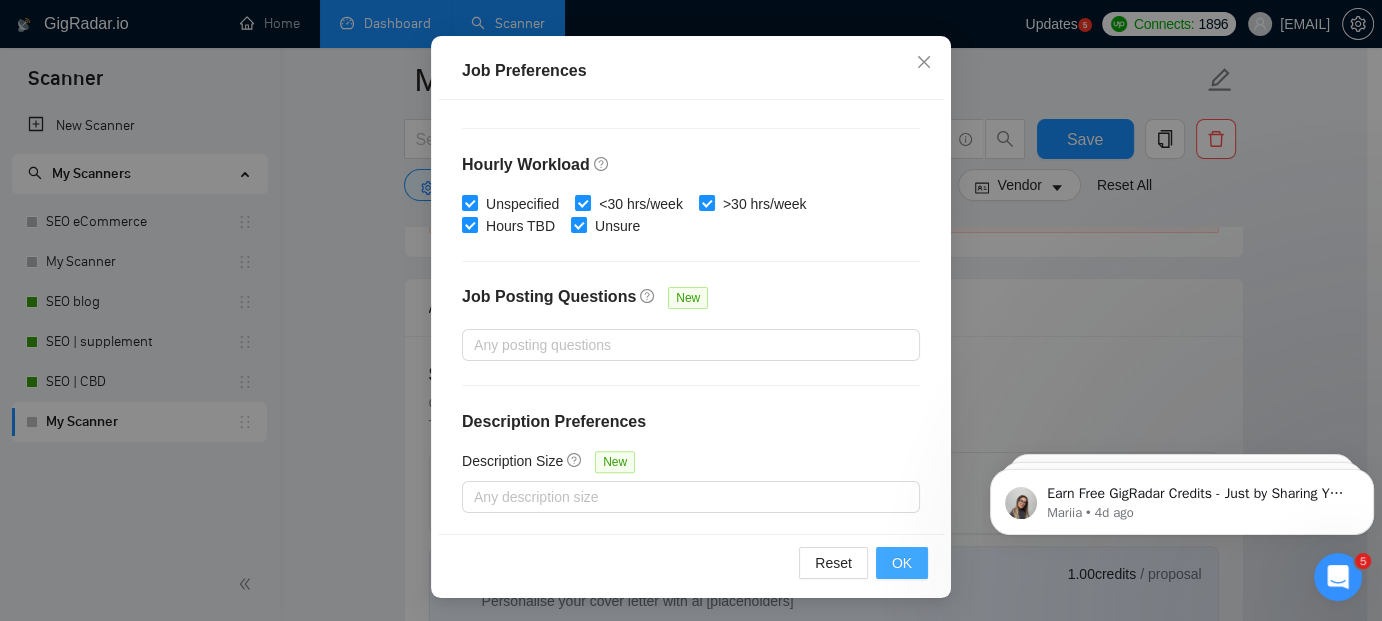 click on "OK" at bounding box center (902, 563) 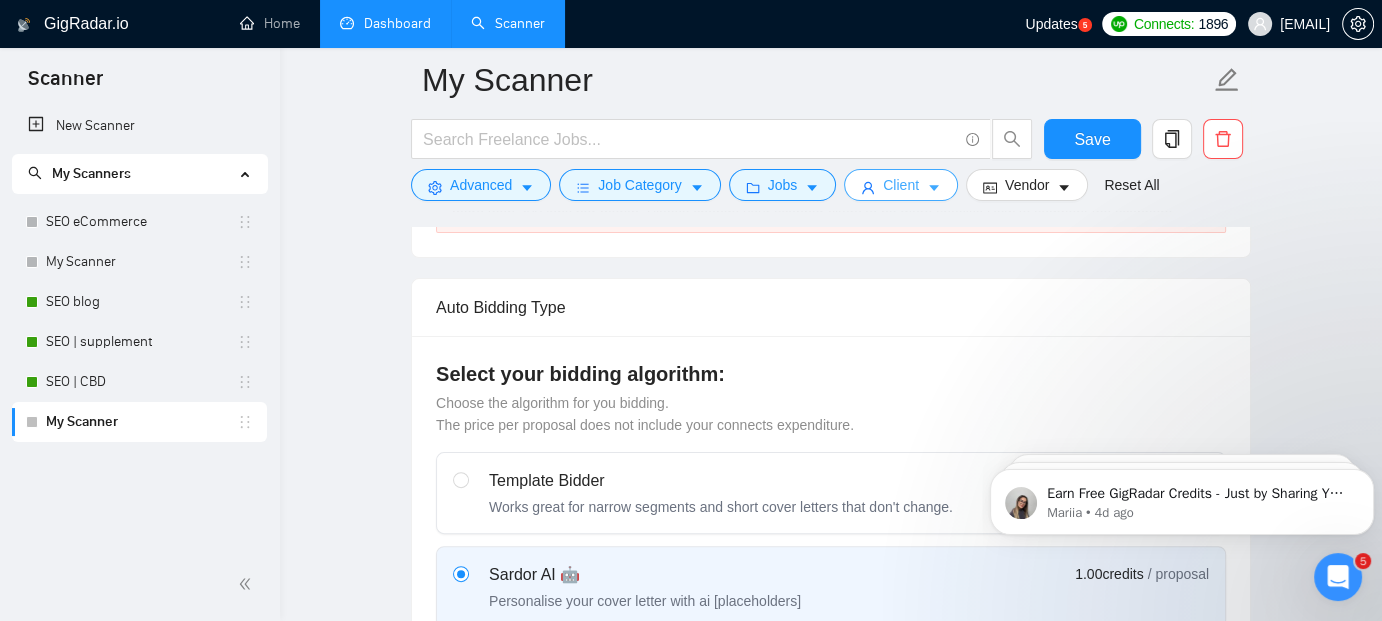 click 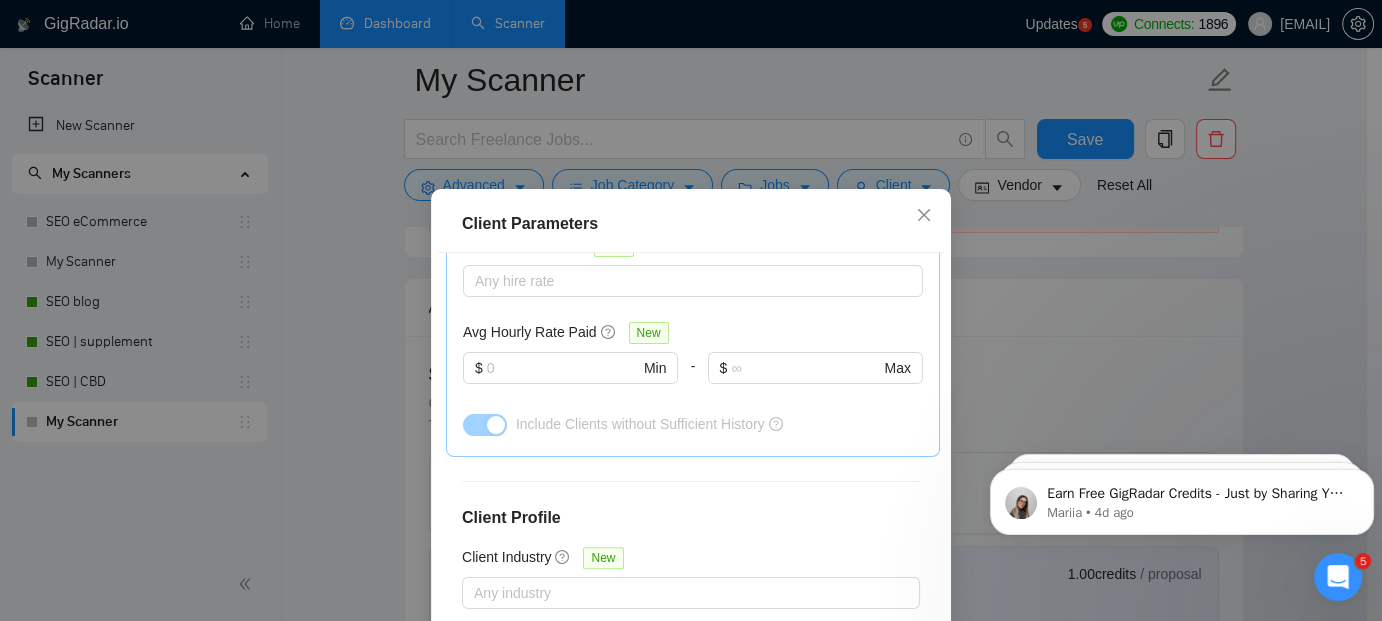 scroll, scrollTop: 810, scrollLeft: 0, axis: vertical 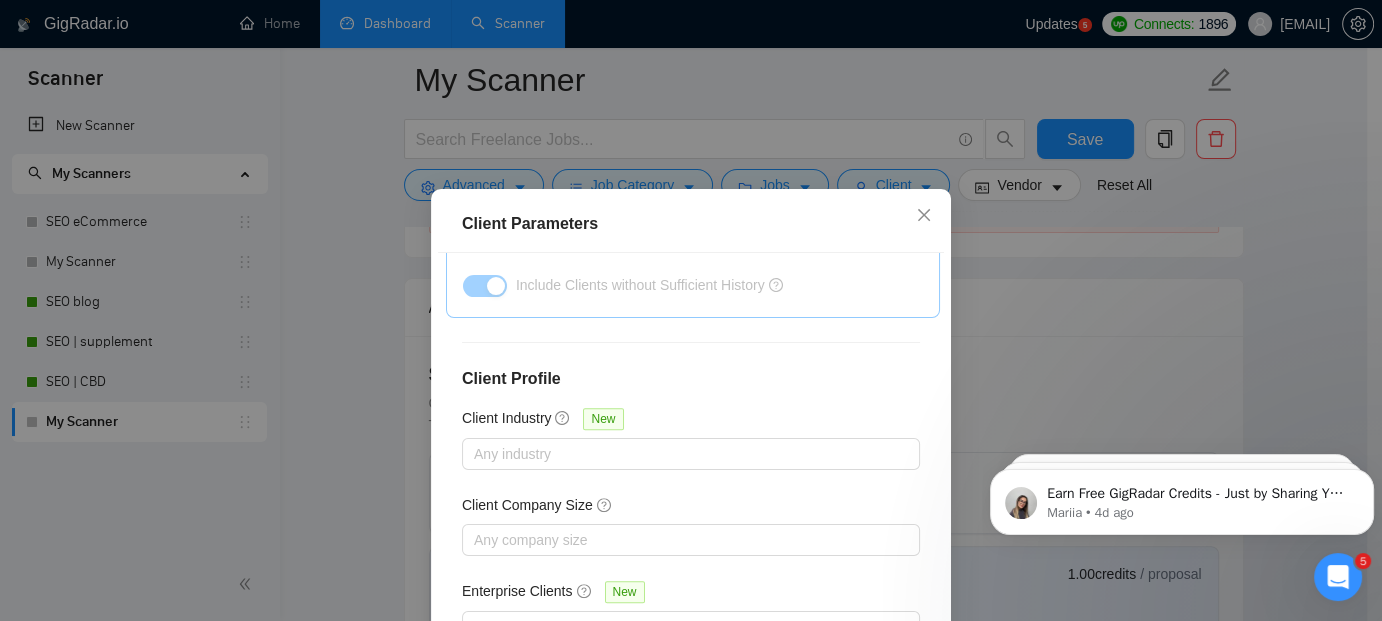 click on "Client Location Include Client Countries United States Canada   Exclude Client Countries   Select Client Rating Client Min Average Feedback Include clients with no feedback Client Payment Details Payment Verified Hire Rate Stats   Client Total Spent $ Min - $ Max Client Hire Rate New   Any hire rate   Avg Hourly Rate Paid New $ Min - $ Max Include Clients without Sufficient History Client Profile Client Industry New   Any industry Client Company Size   Any company size Enterprise Clients New   Any clients" at bounding box center [691, 470] 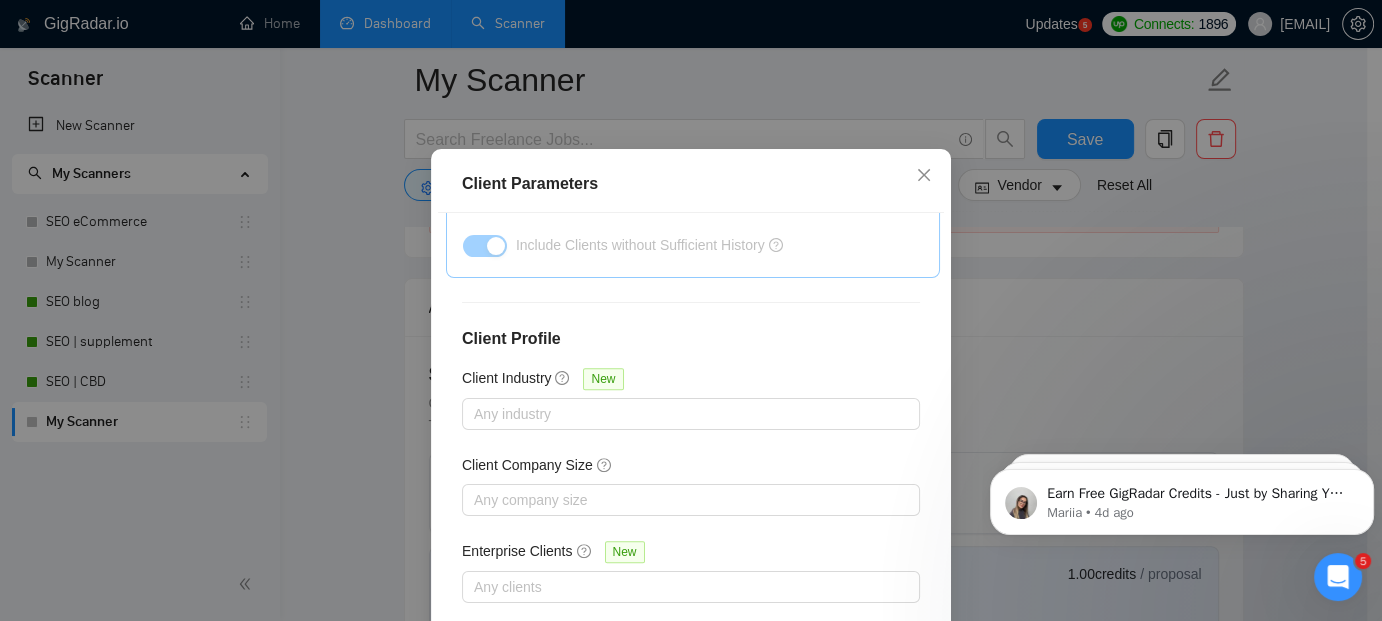 scroll, scrollTop: 153, scrollLeft: 0, axis: vertical 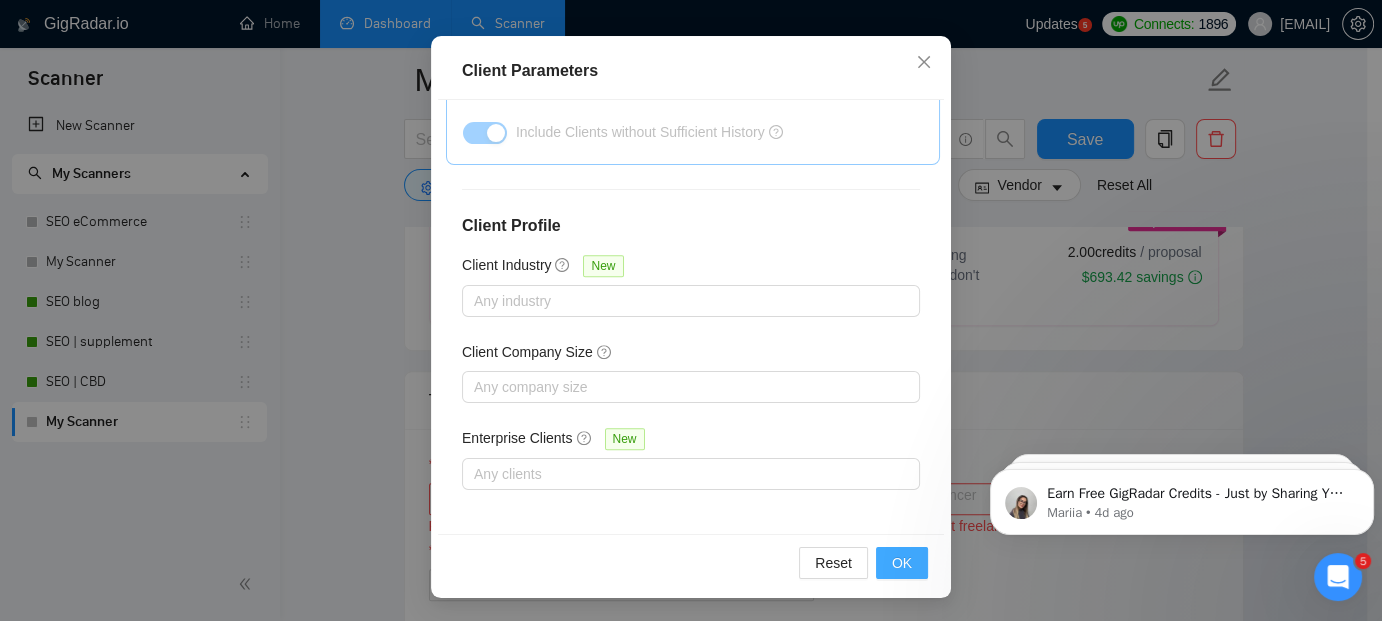 click on "OK" at bounding box center [902, 563] 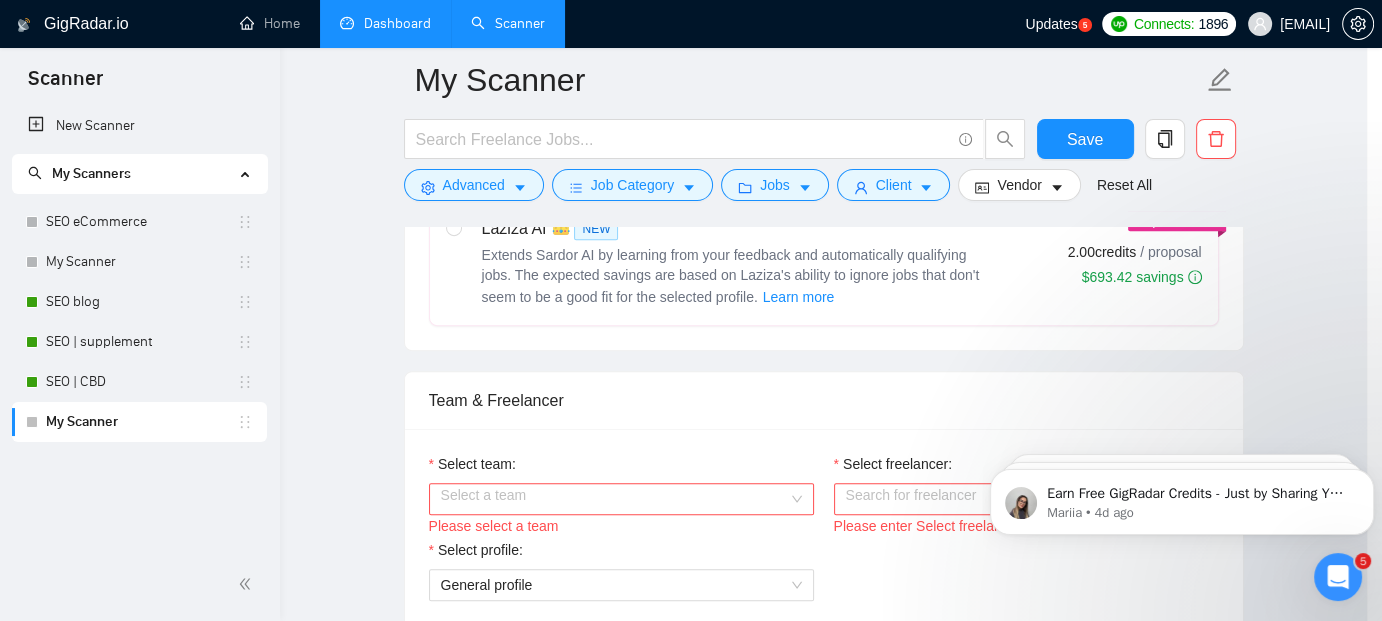 scroll, scrollTop: 85, scrollLeft: 0, axis: vertical 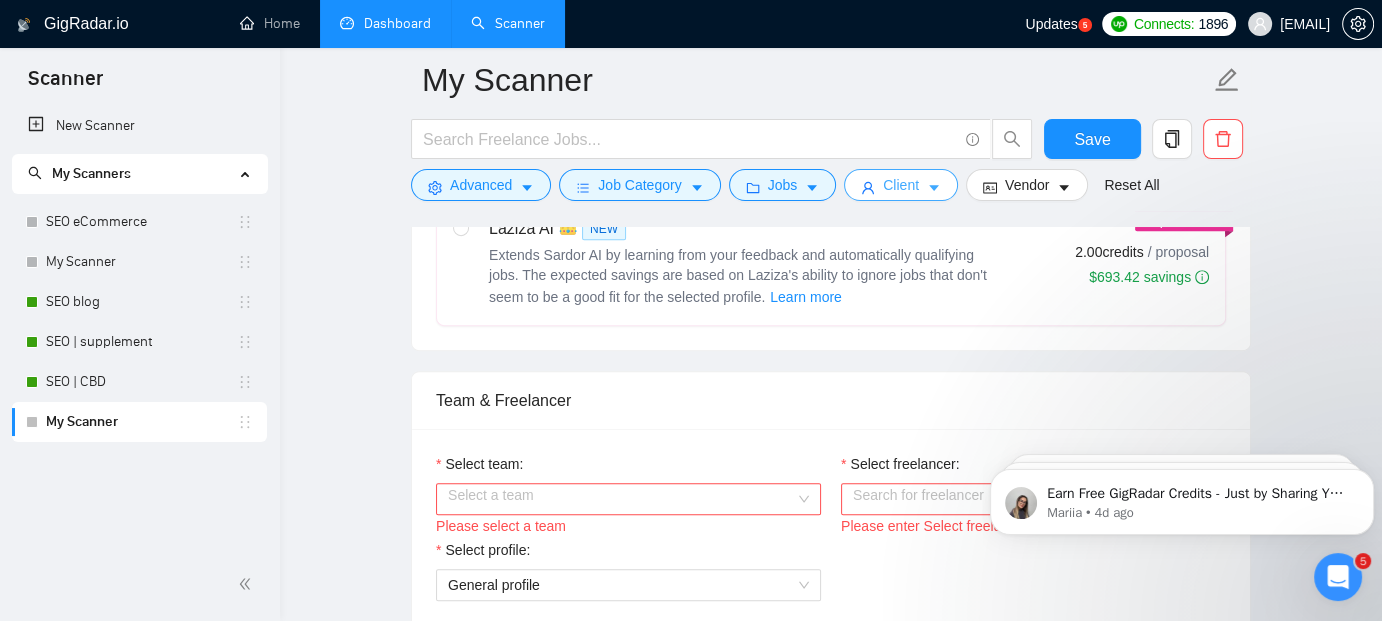 click on "Client" at bounding box center (901, 185) 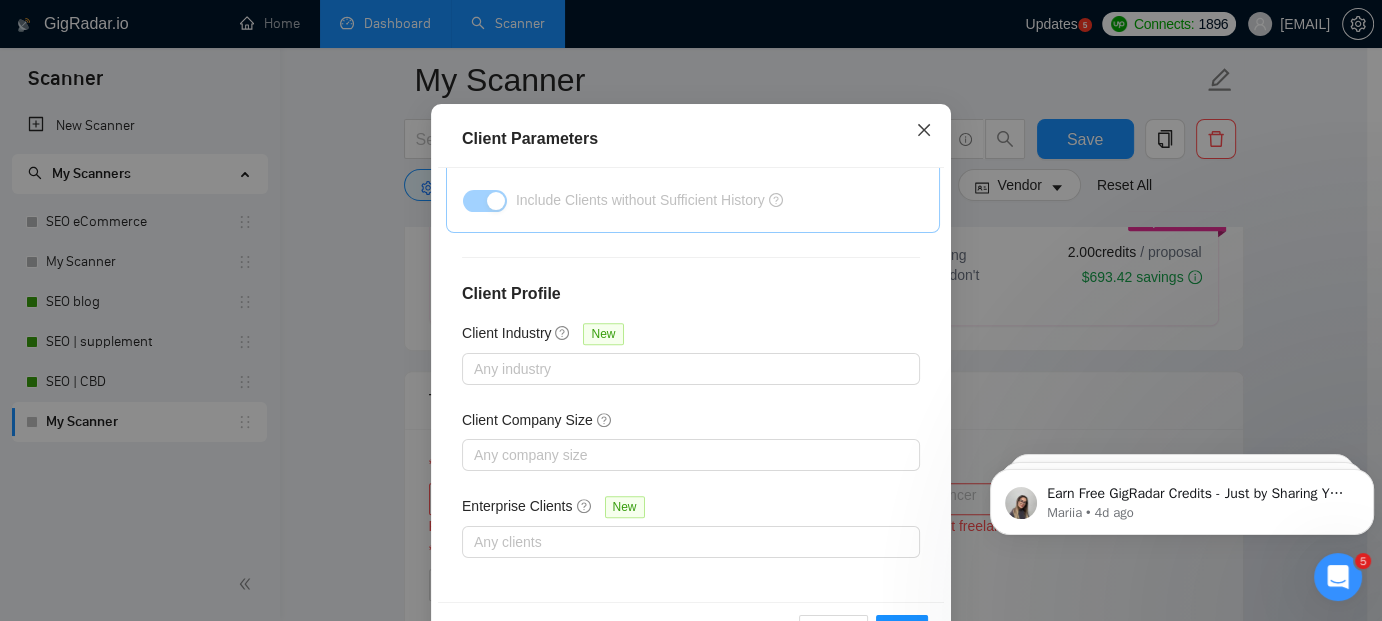 click 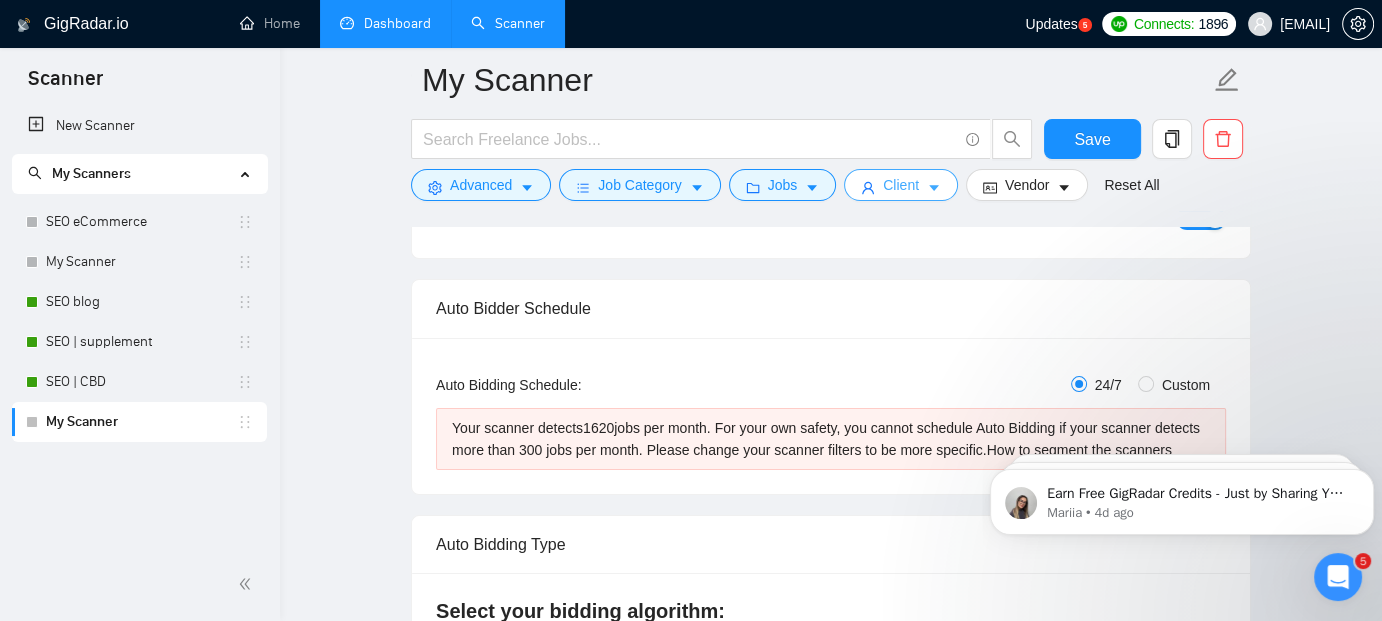 scroll, scrollTop: 0, scrollLeft: 0, axis: both 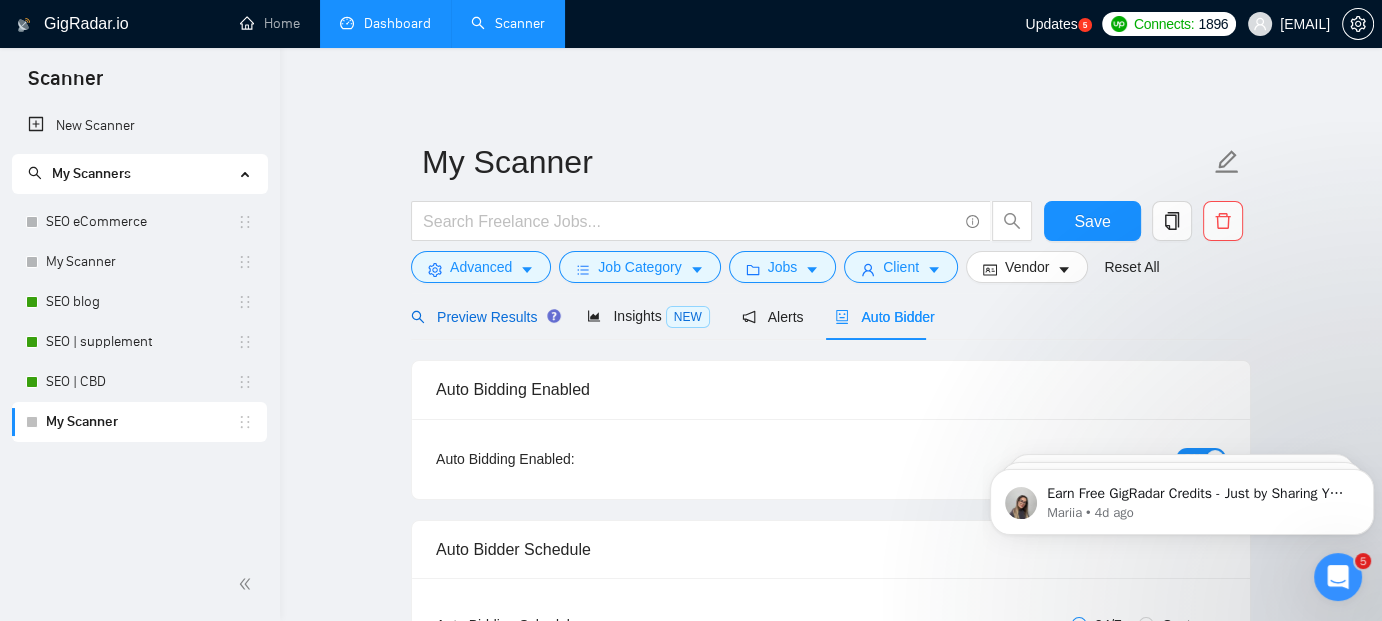 click on "Preview Results" at bounding box center (483, 317) 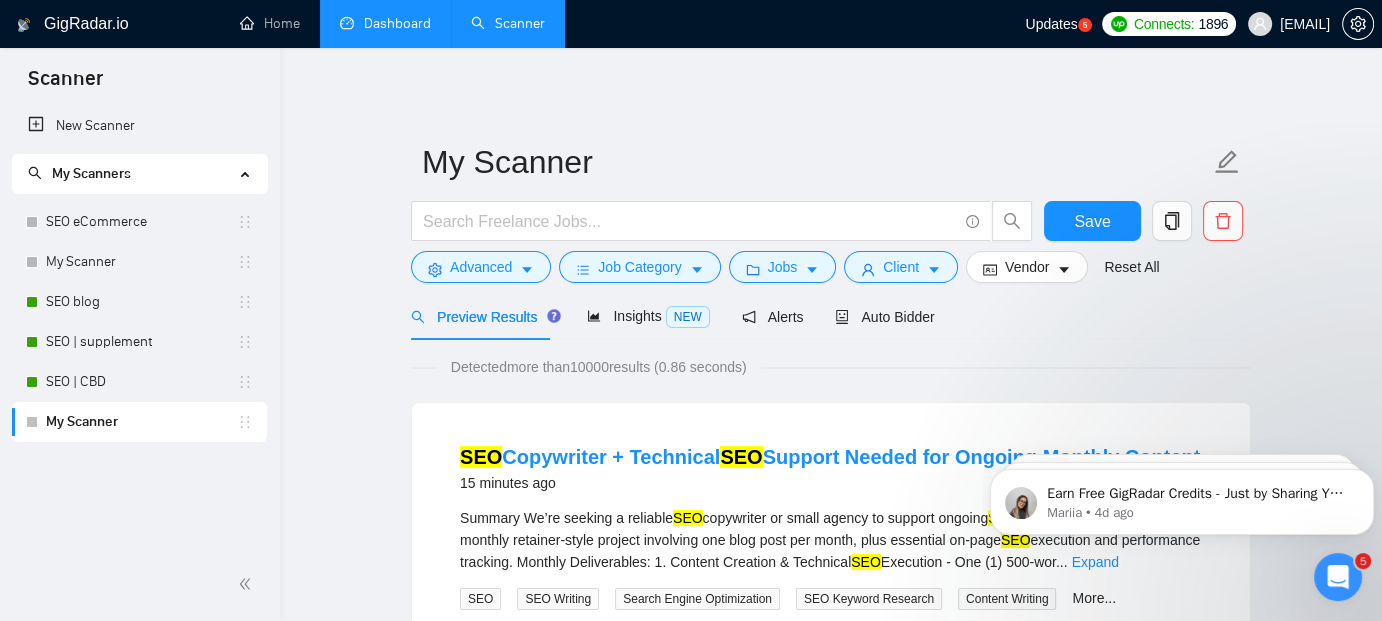 click on "Detected  more than   10000  results   (0.86 seconds) SEO  Copywriter + Technical  SEO  Support Needed for Ongoing Monthly Content 15 minutes ago Summary
We’re seeking a reliable  SEO  copywriter or small agency to support ongoing  SEO  efforts for a client. This is a monthly retainer-style project involving one blog post per month, plus essential on-page  SEO  execution and performance tracking.
Monthly Deliverables:
1. Content Creation & Technical  SEO  Execution
- One (1) 500-wor ... Expand SEO SEO Writing Search Engine Optimization SEO Keyword Research Content Writing More... 📡   93% GigRadar Score   $15 - $50 Hourly Everyone Talent Preference Intermediate Experience Level More than 30 hrs/week Hourly Load More than 6 months Duration   [COUNTRY] Country $ 65.5k Total Spent $36.26 Avg Rate Paid - Company Size Verified Payment Verified Jun, 2021 Member Since ⭐️  5.00 Client Feedback SEO/Geo  Optimization  Expert for New Platform Launch 27 minutes ago We are seeking an experienced  SEO ... SEO" at bounding box center [831, 2743] 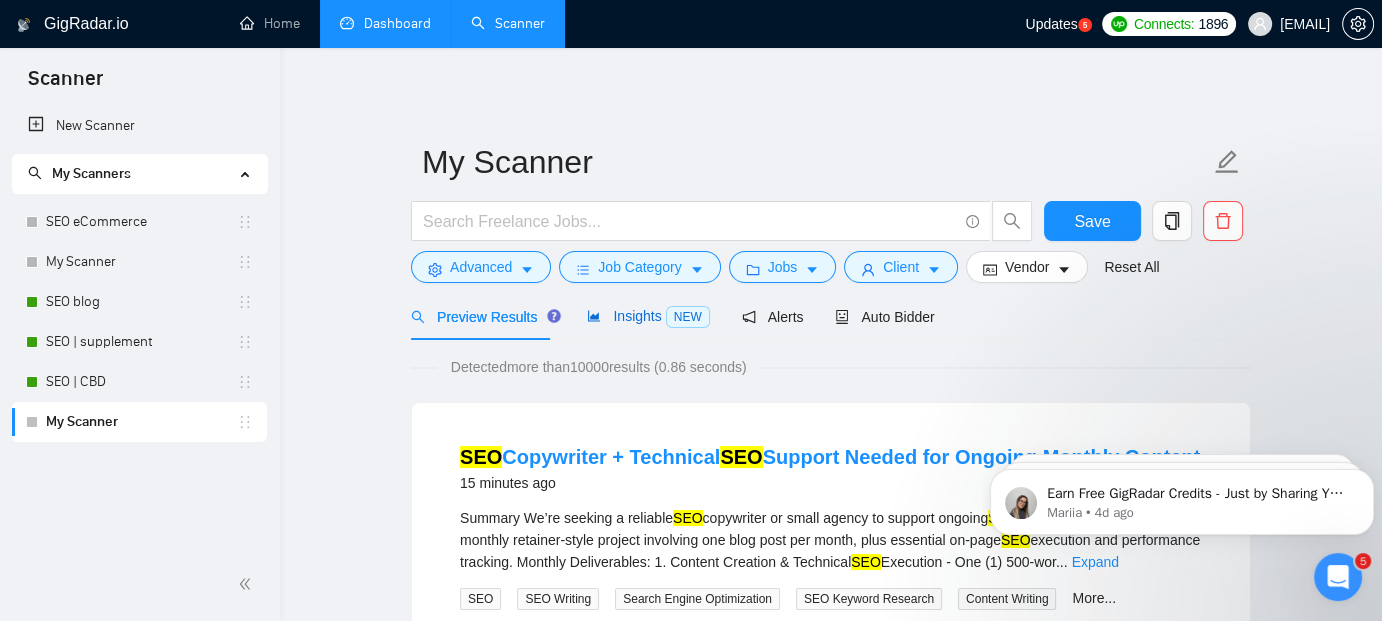 click on "Insights NEW" at bounding box center (648, 316) 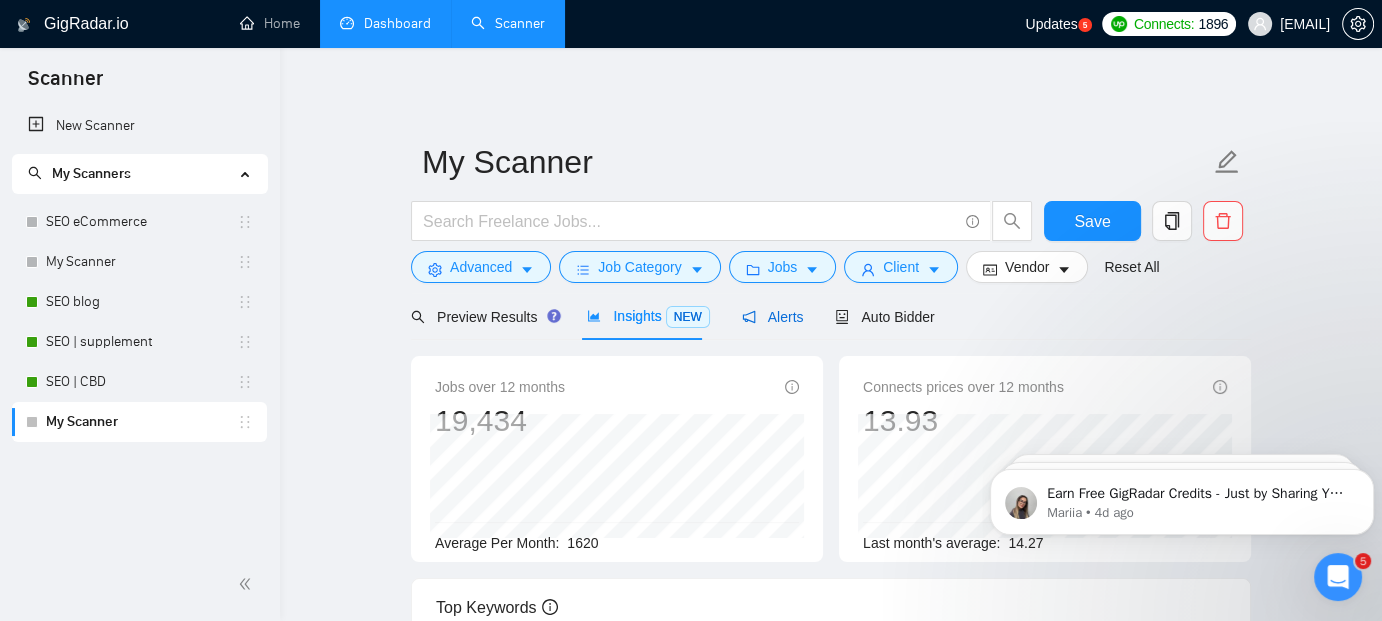 click on "Alerts" at bounding box center [773, 317] 